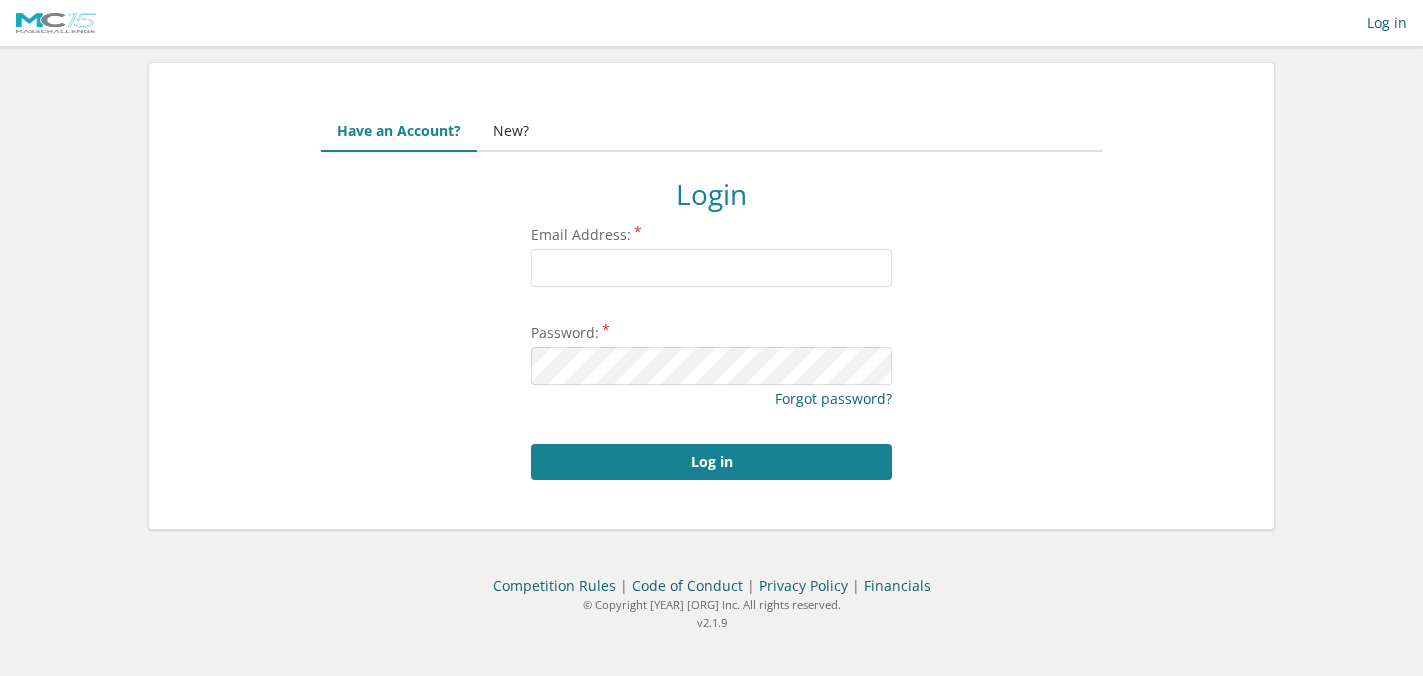 scroll, scrollTop: 0, scrollLeft: 0, axis: both 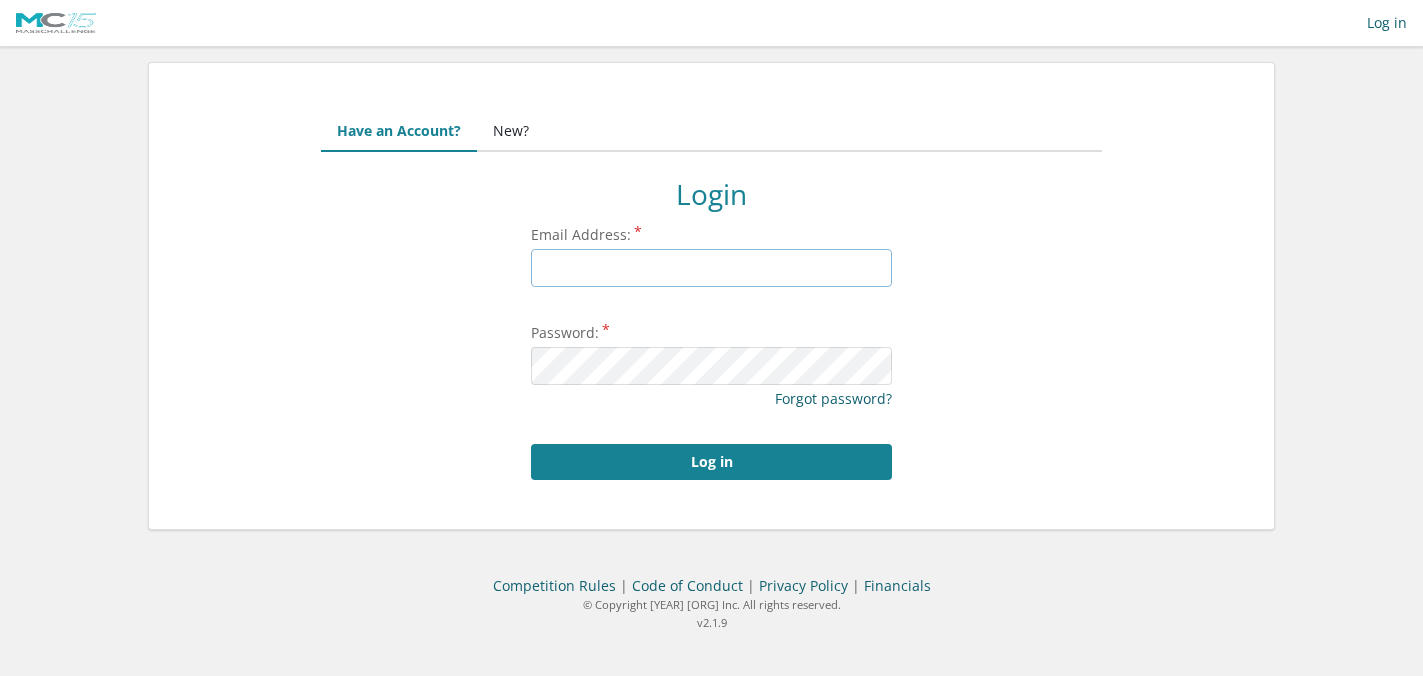 click on "Email Address:" at bounding box center [711, 268] 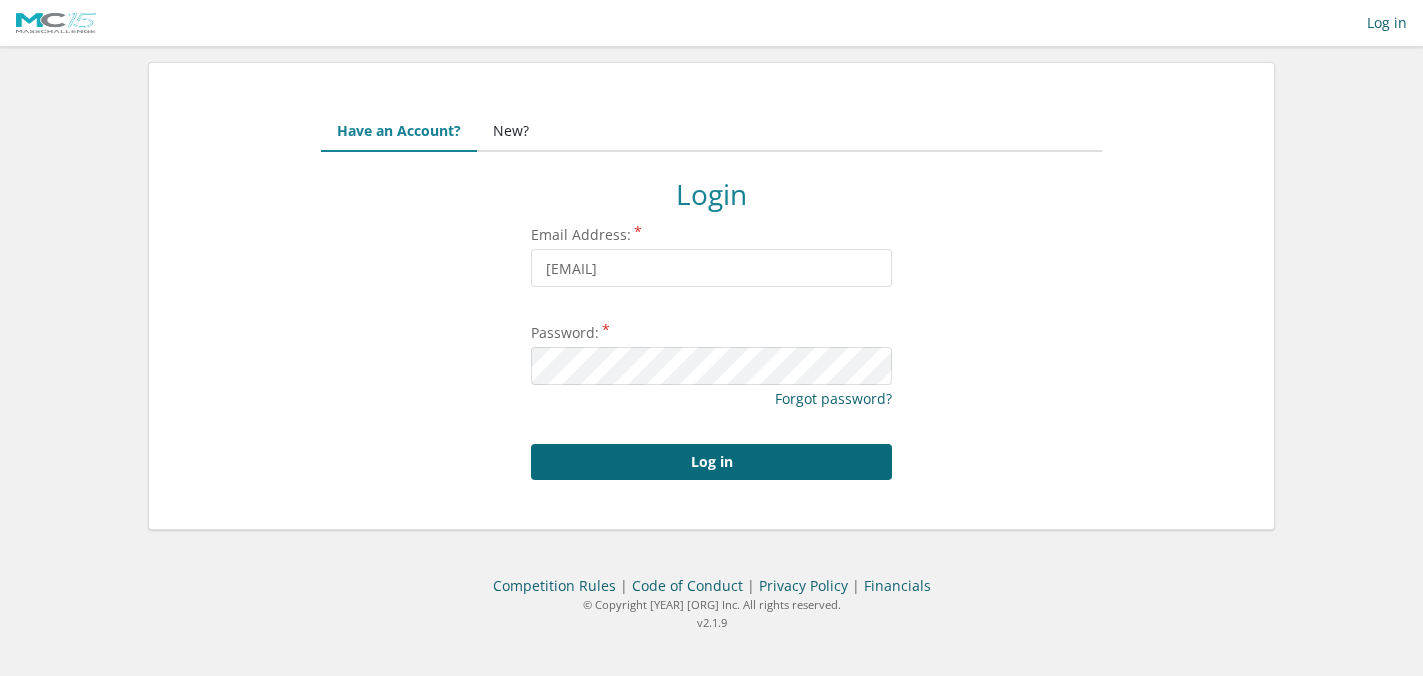 click on "Log in" at bounding box center (711, 462) 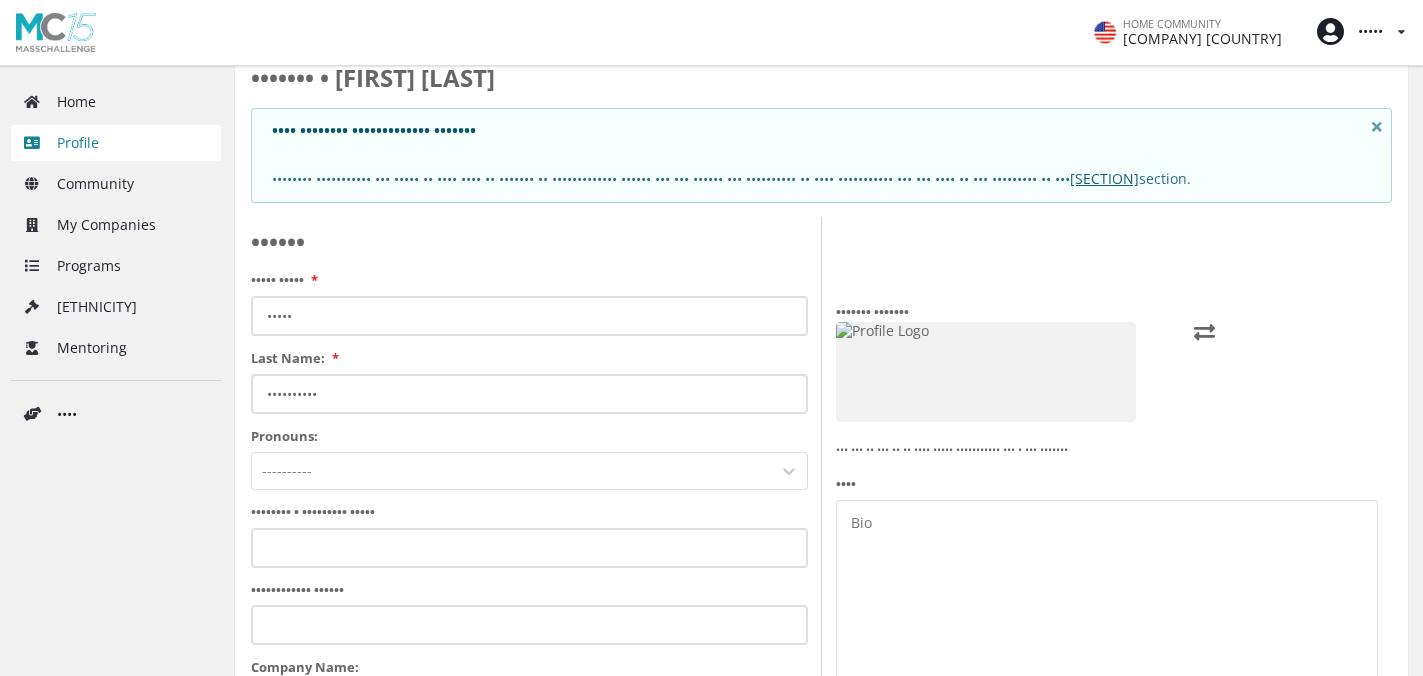 scroll, scrollTop: 199, scrollLeft: 0, axis: vertical 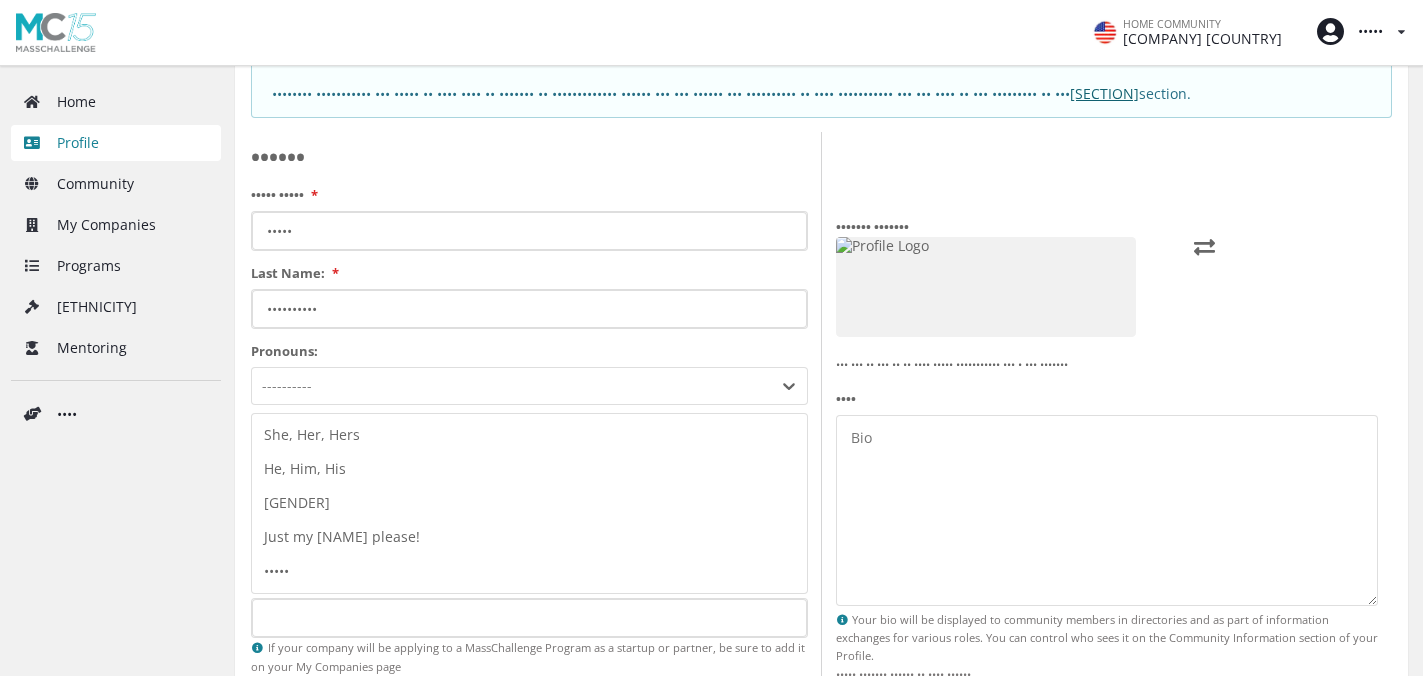 click at bounding box center [511, 386] 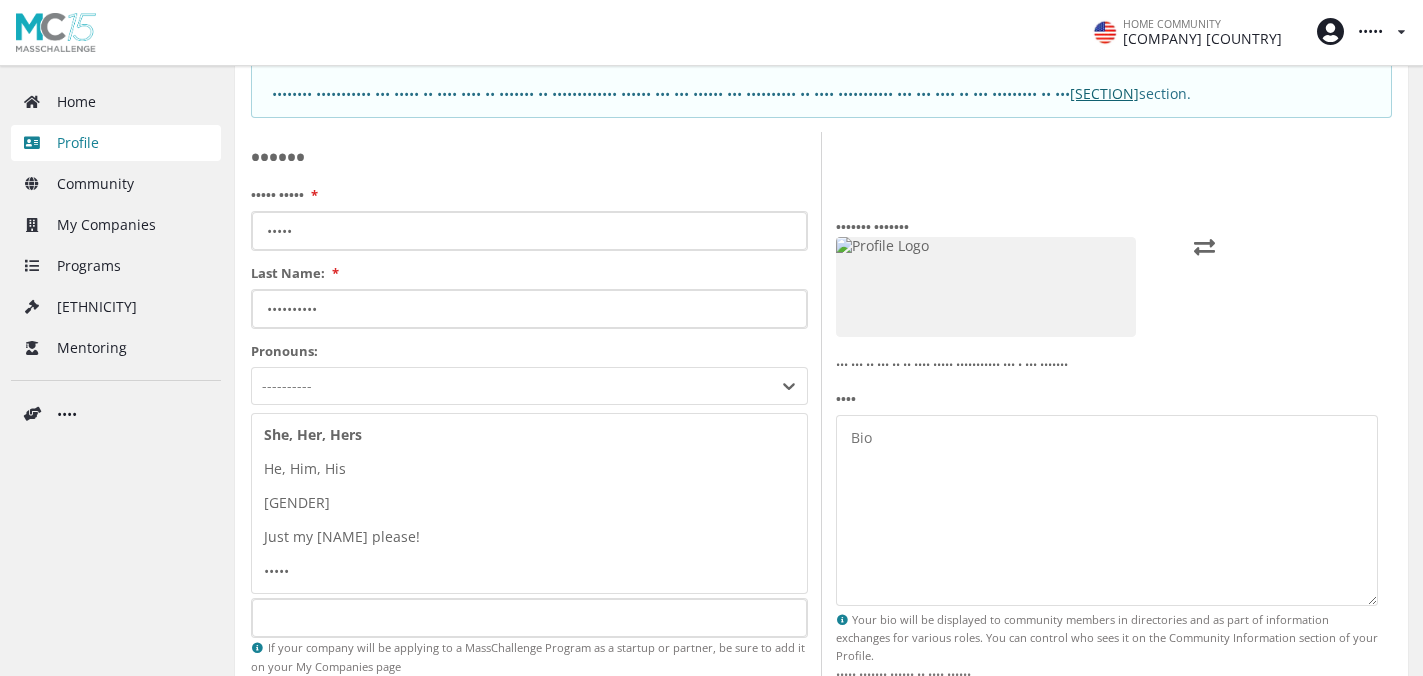 click on "She, Her, Hers" at bounding box center (529, 435) 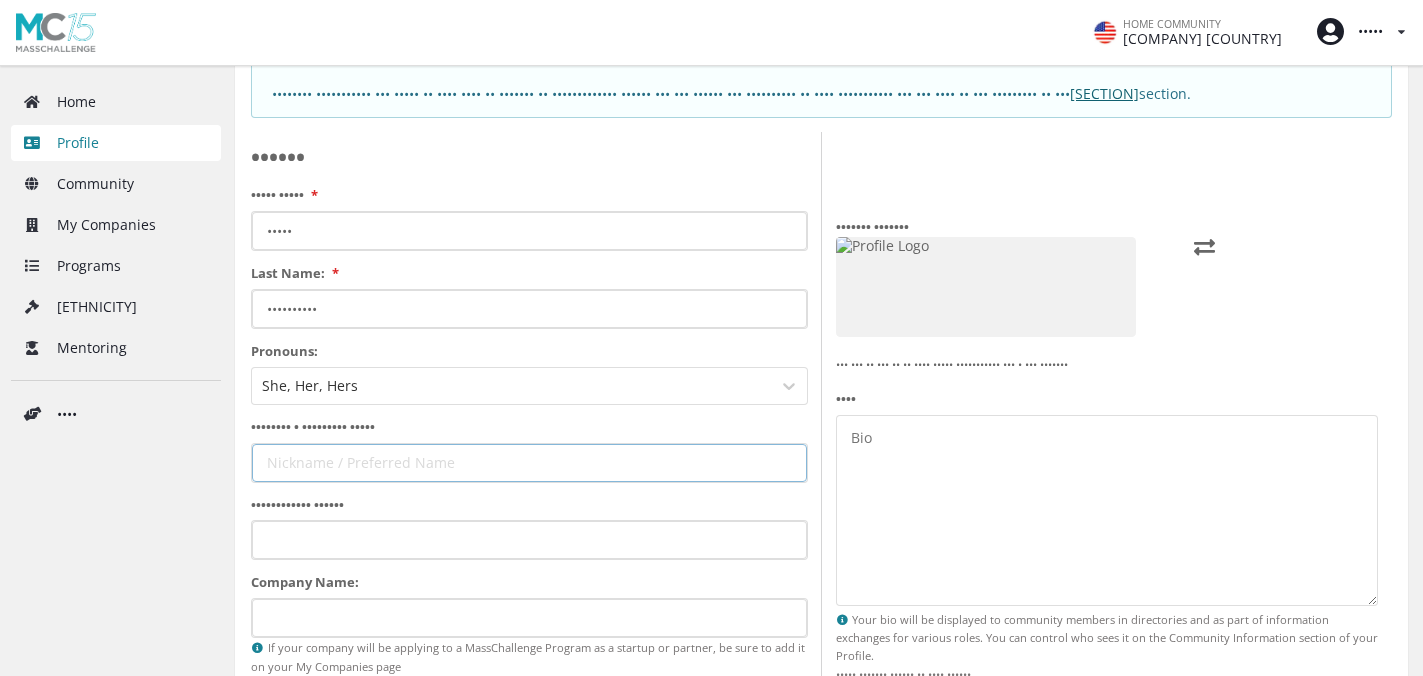 click on "•••••••• • ••••••••• •••••" at bounding box center [529, 463] 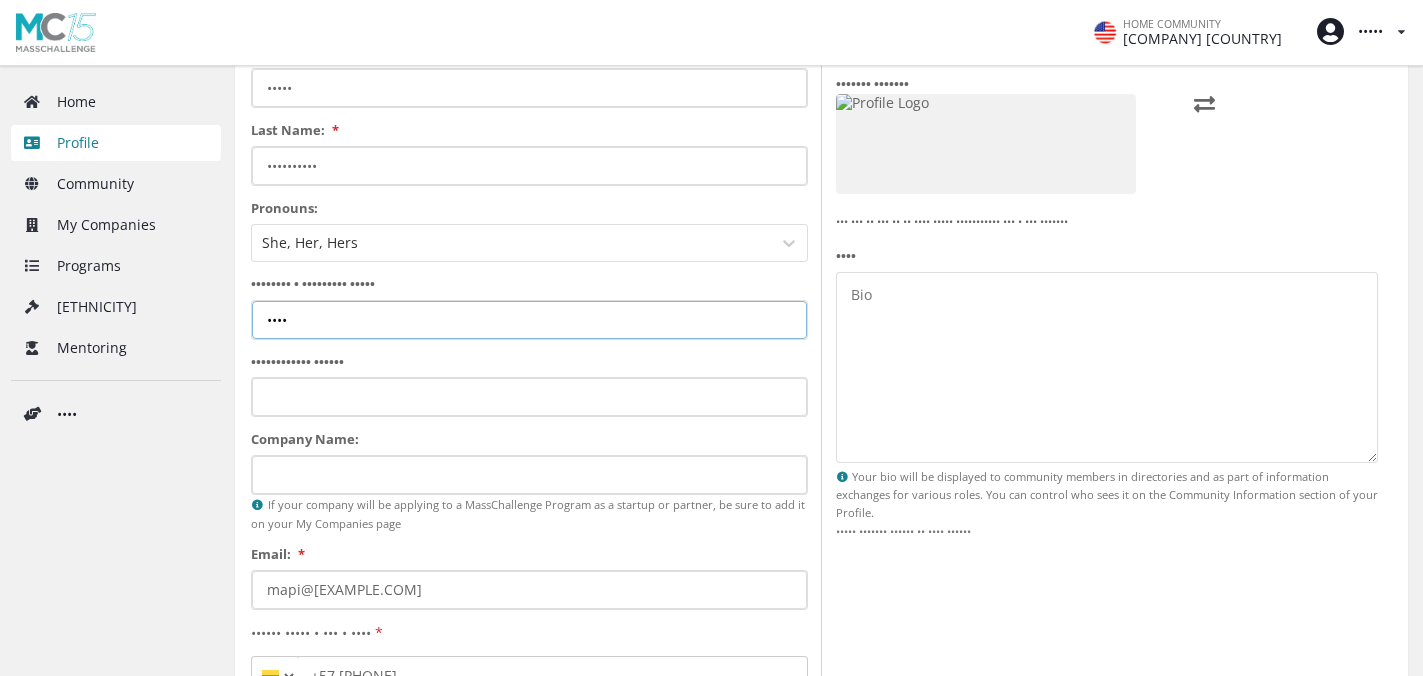 scroll, scrollTop: 428, scrollLeft: 0, axis: vertical 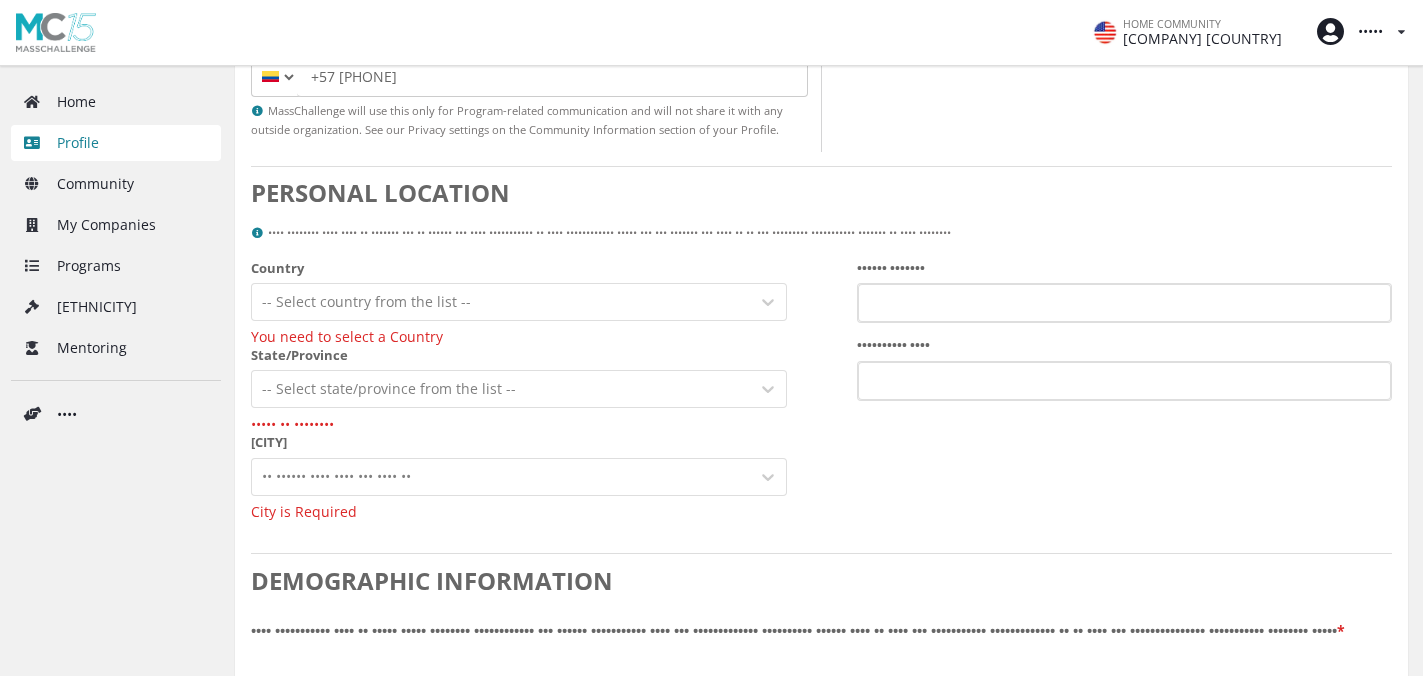 type on "••••" 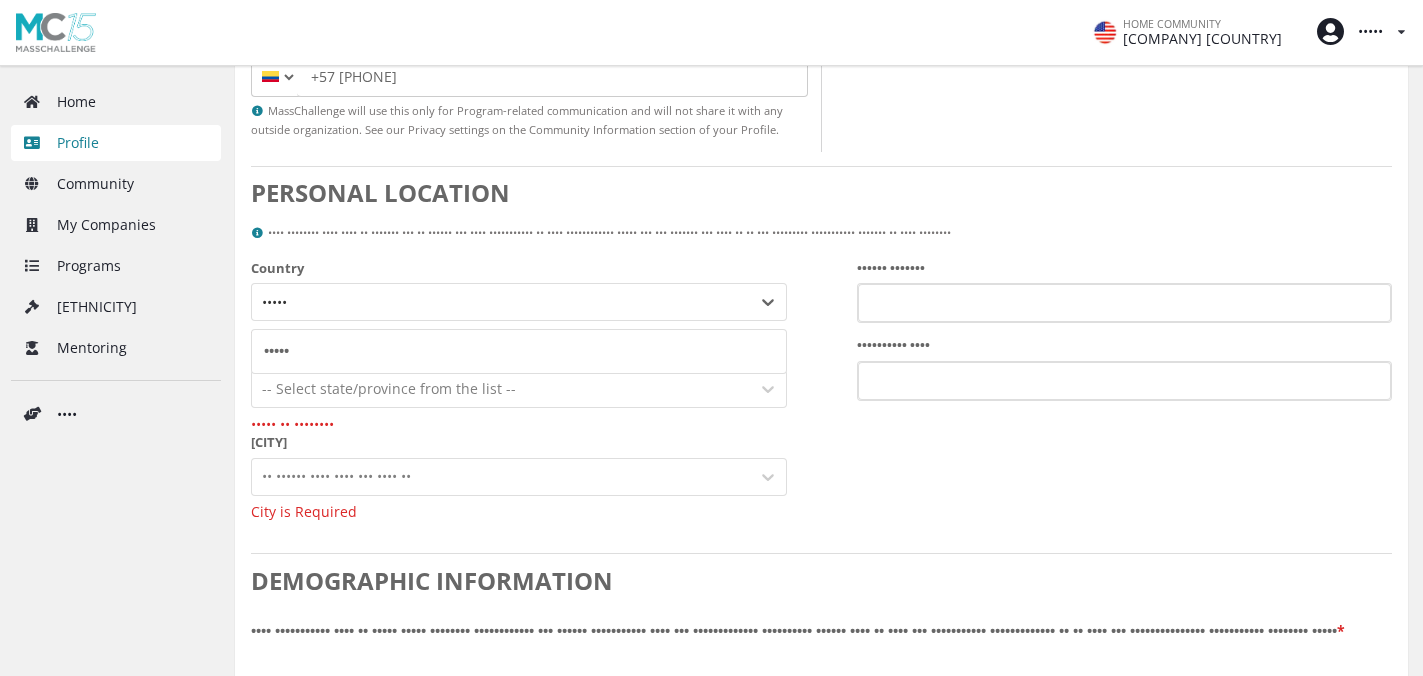 click on "•••••" at bounding box center (519, 351) 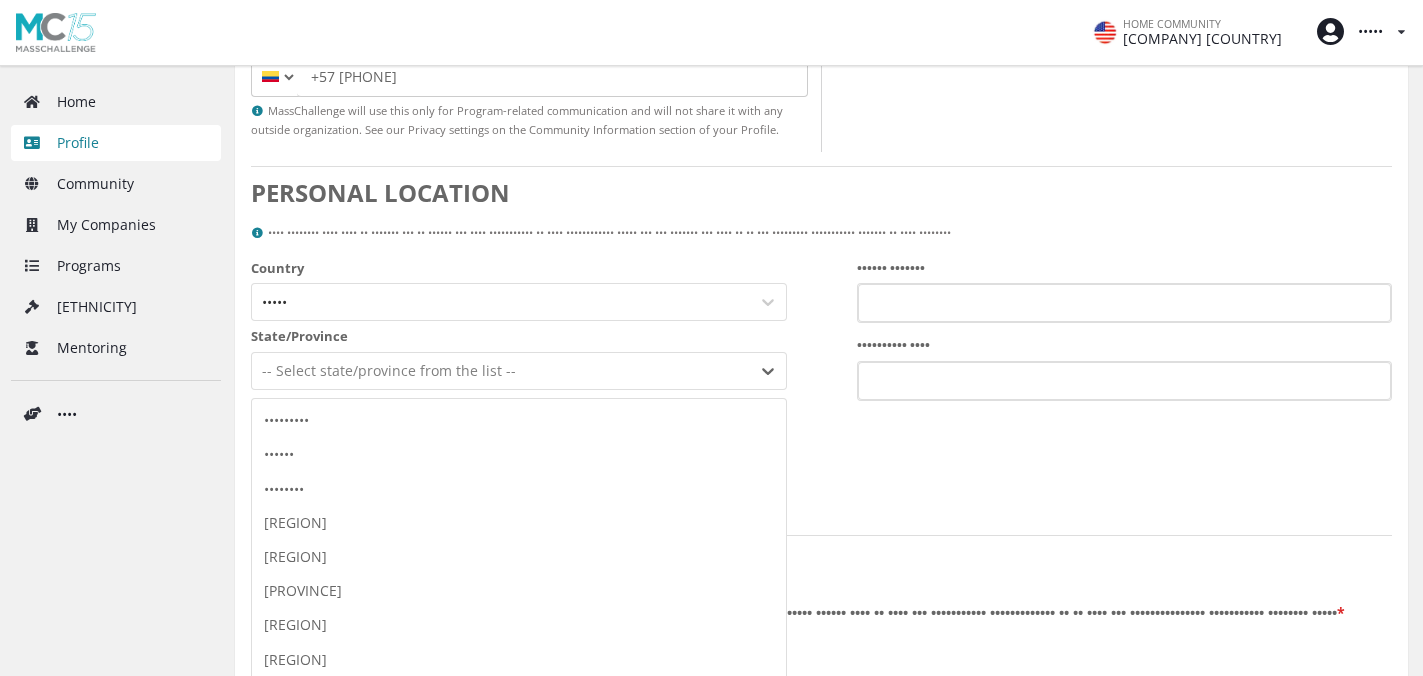 scroll, scrollTop: 991, scrollLeft: 0, axis: vertical 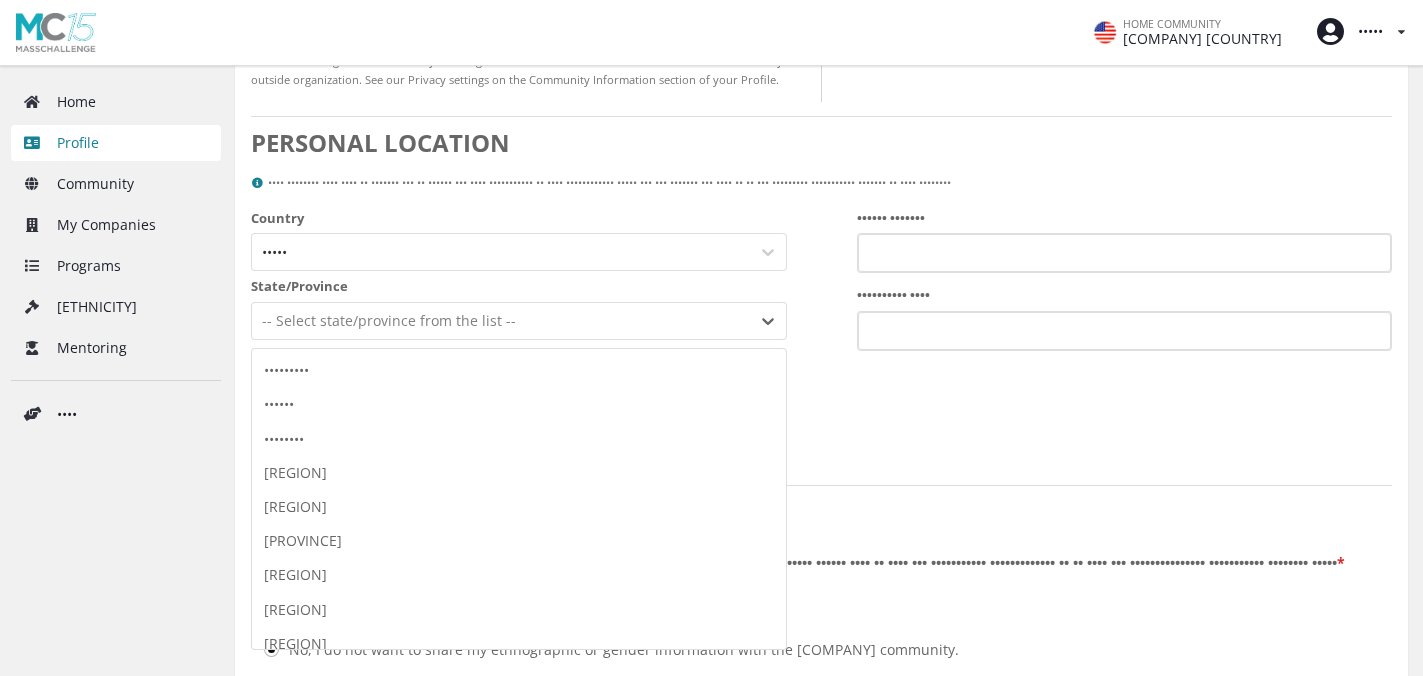click on "-- Select state/province from the list -- [REGION] [REGION] [REGION] [REGION] [PROVINCE] [REGION] [REGION] [REGION] [REGION] [REGION] [REGION] [REGION] [REGION] [REGION] [PROVINCE] [PROVINCE] [PROVINCE] [PROVINCE] [PROVINCE] [PROVINCE] [PROVINCE]" at bounding box center (519, 321) 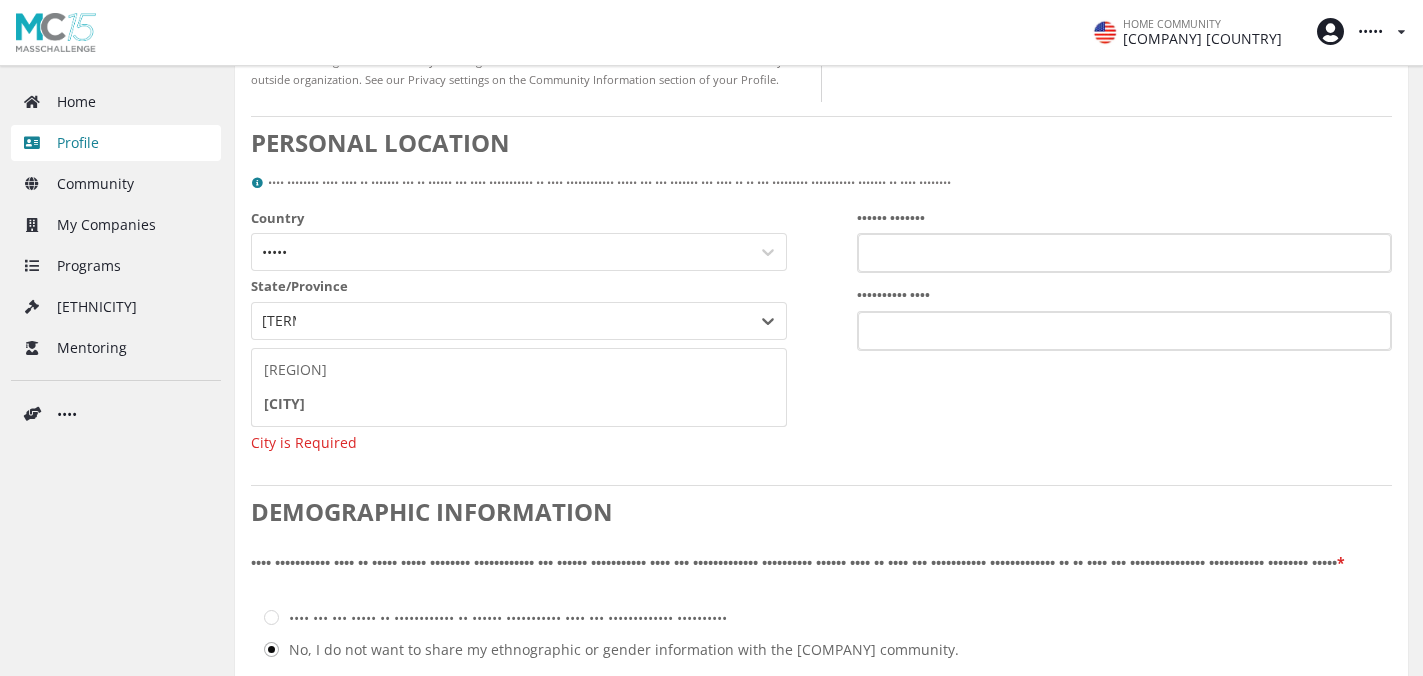 click on "[CITY]" at bounding box center (519, 404) 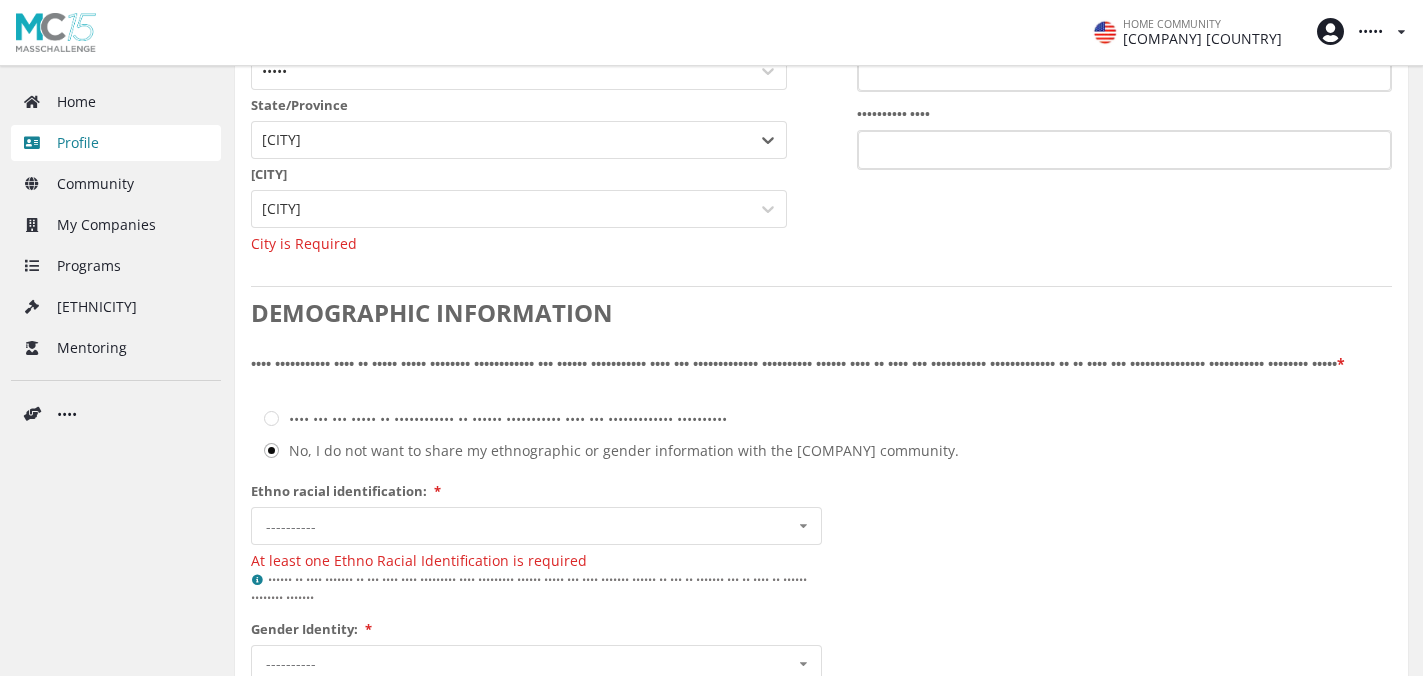 scroll, scrollTop: 1183, scrollLeft: 0, axis: vertical 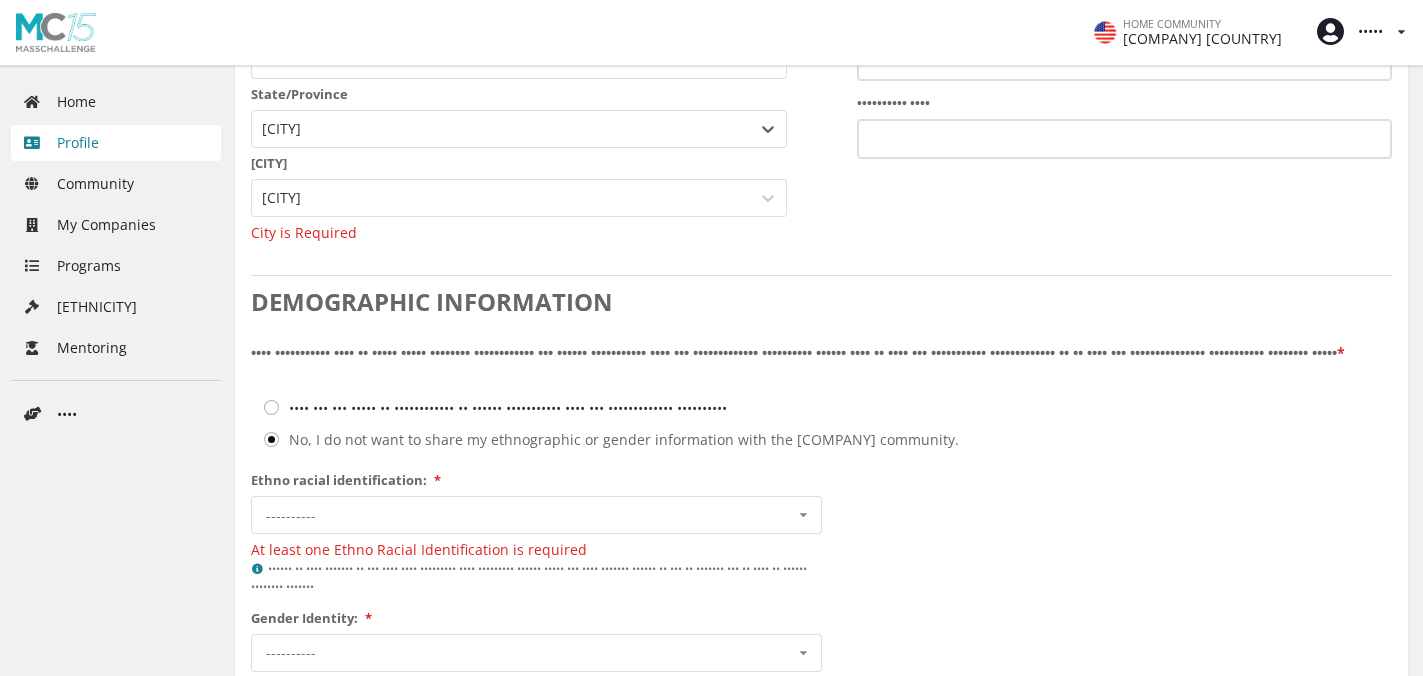 click on "•••• ••• ••• ••••• •• •••••••••••• •• •••••• ••••••••••• •••• ••• ••••••••••••• ••••••••••" at bounding box center (496, 407) 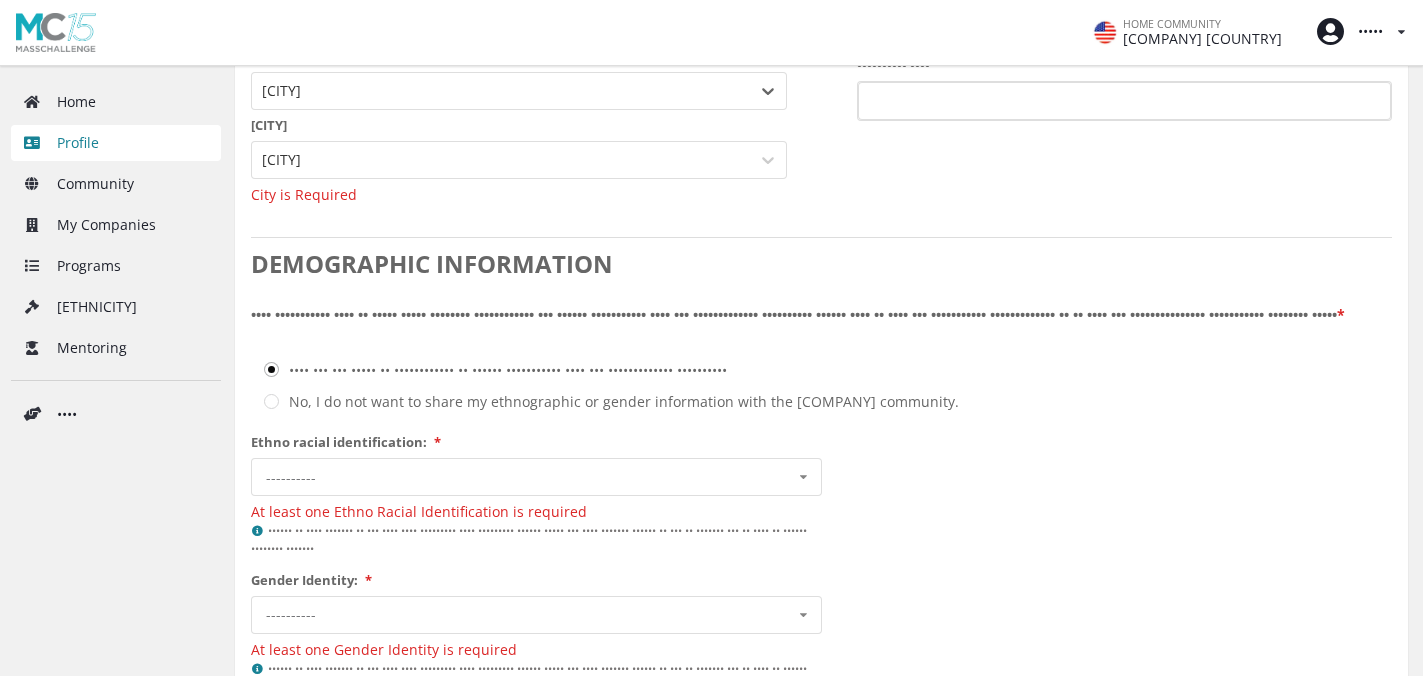 scroll, scrollTop: 1305, scrollLeft: 0, axis: vertical 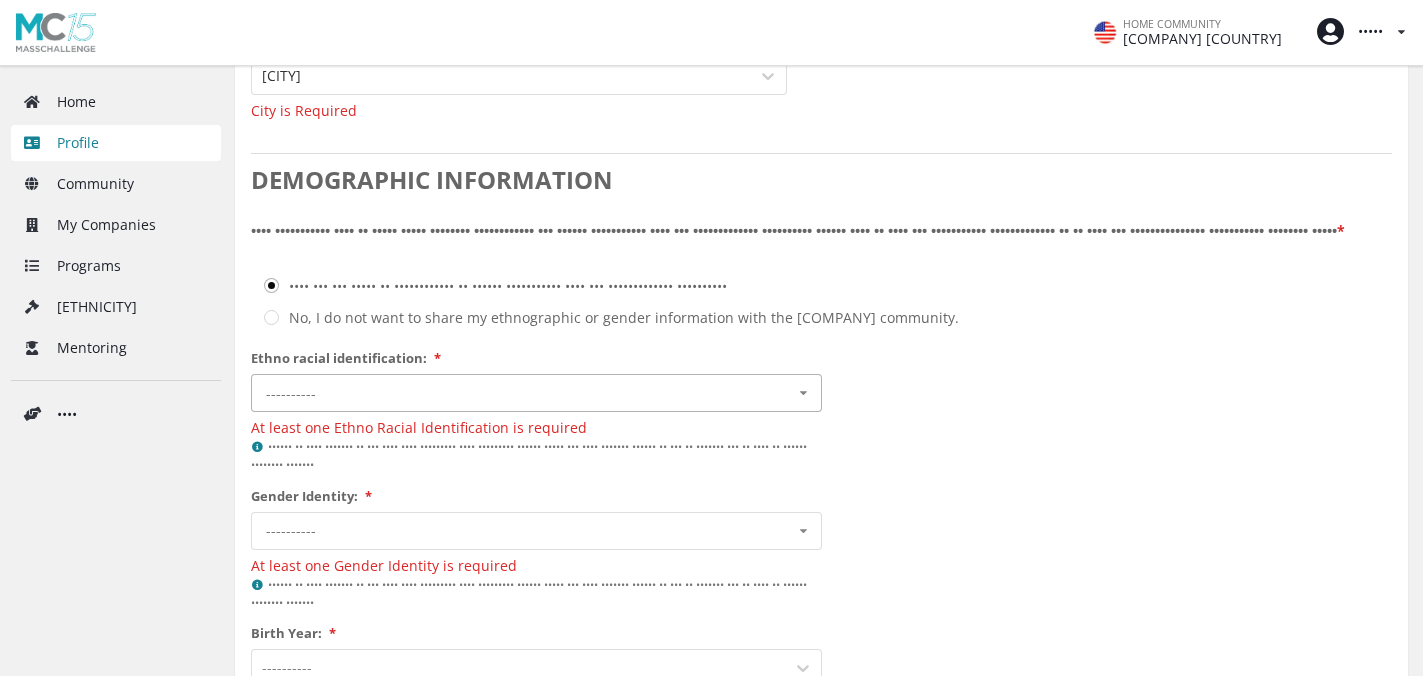 click on "----------" at bounding box center [311, 392] 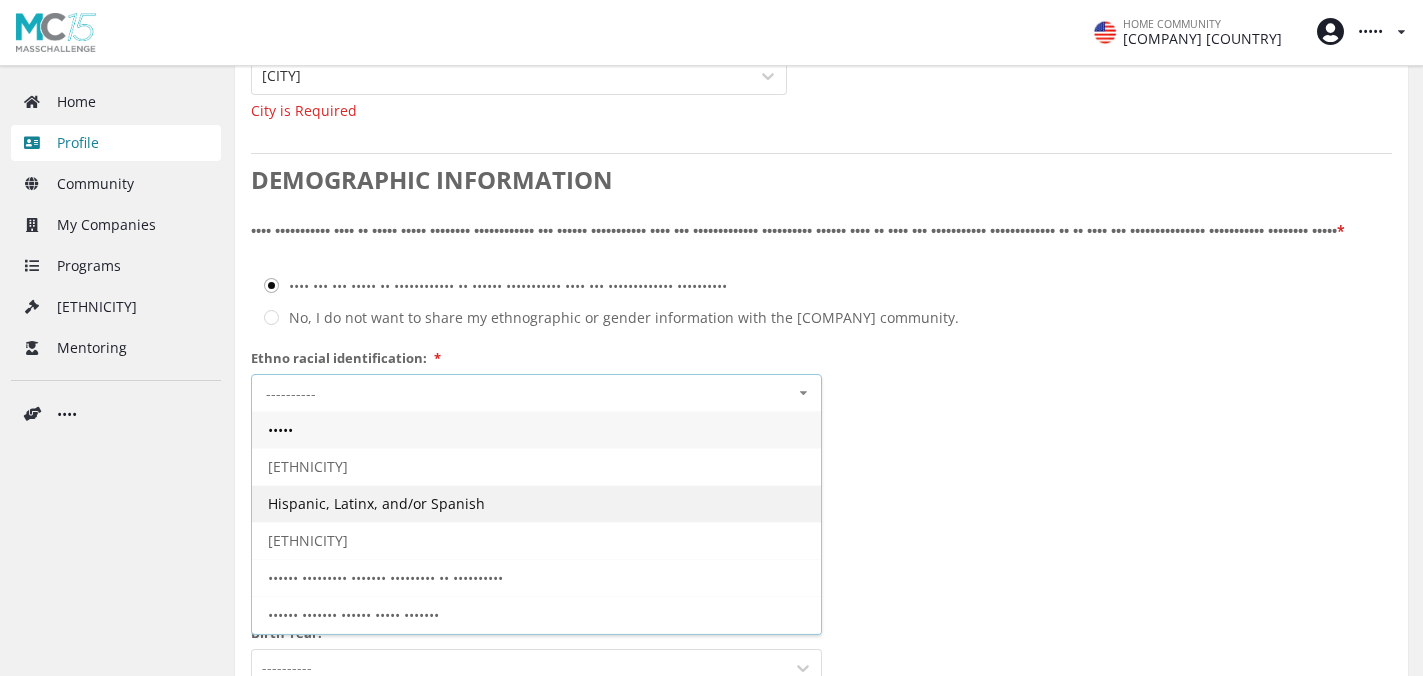 click on "Hispanic, Latinx, and/or Spanish" at bounding box center [280, 429] 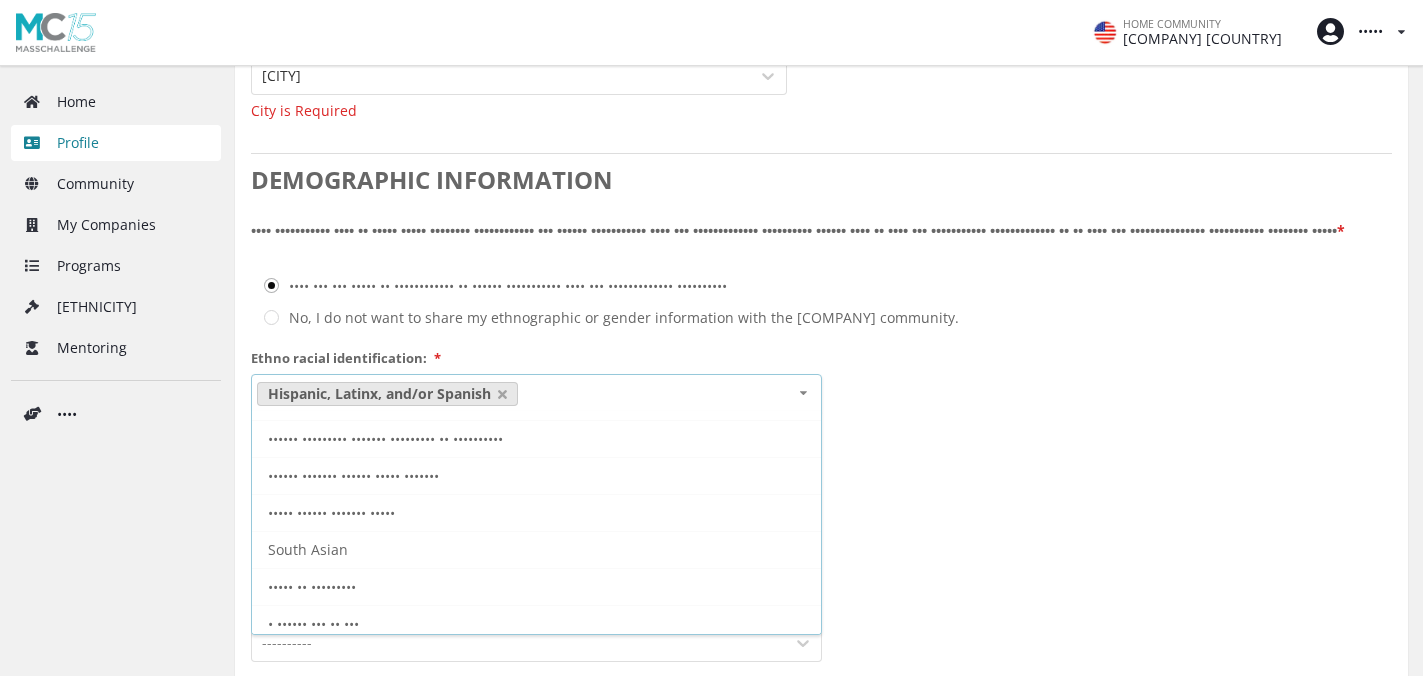 scroll, scrollTop: 109, scrollLeft: 0, axis: vertical 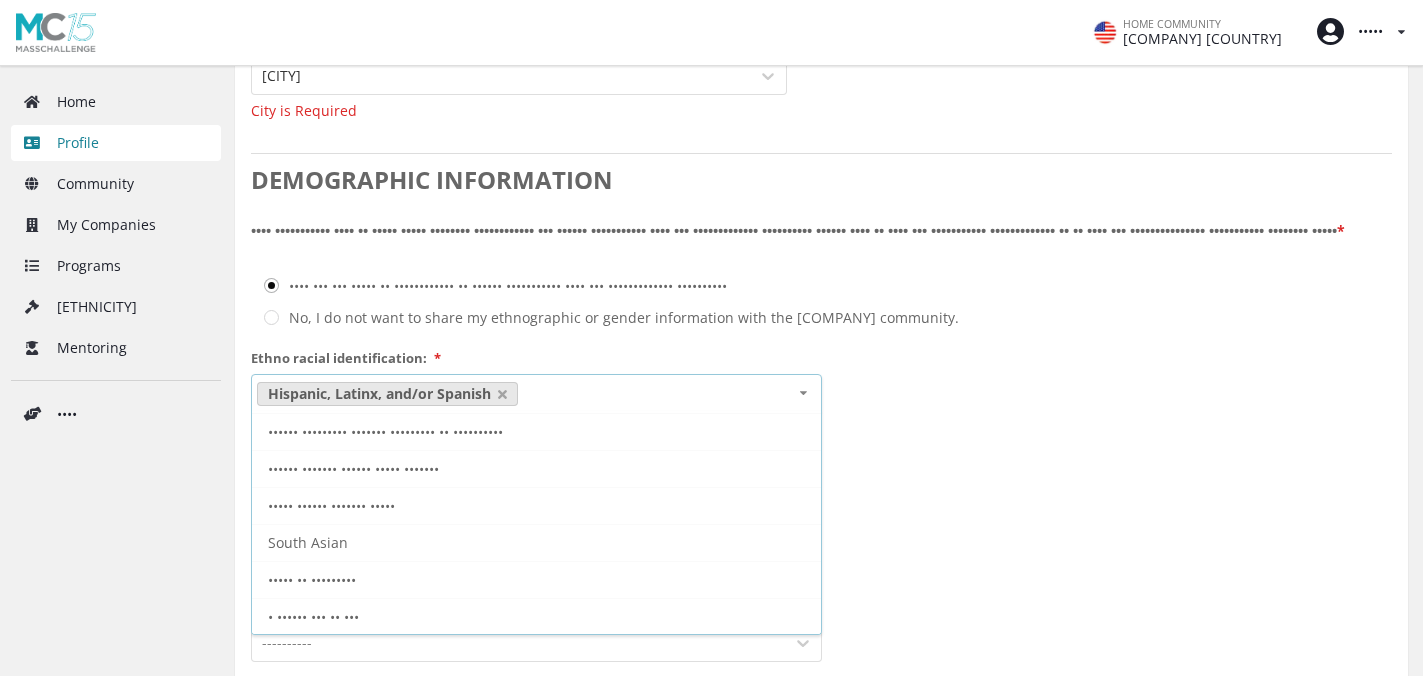 click on "Profile - [FIRST] [LAST] Your personal [COMPANY] Profile Personal information you enter on this page is visible to [COMPANY] staff. You can manage the visibility of your information for the rest of the community in our [SECTION] section. BASICS First Name: * [FIRST] Last Name: * [LAST] Pronouns: [PRONOUNS] Nickname / Preferred Name:" at bounding box center [821, 100] 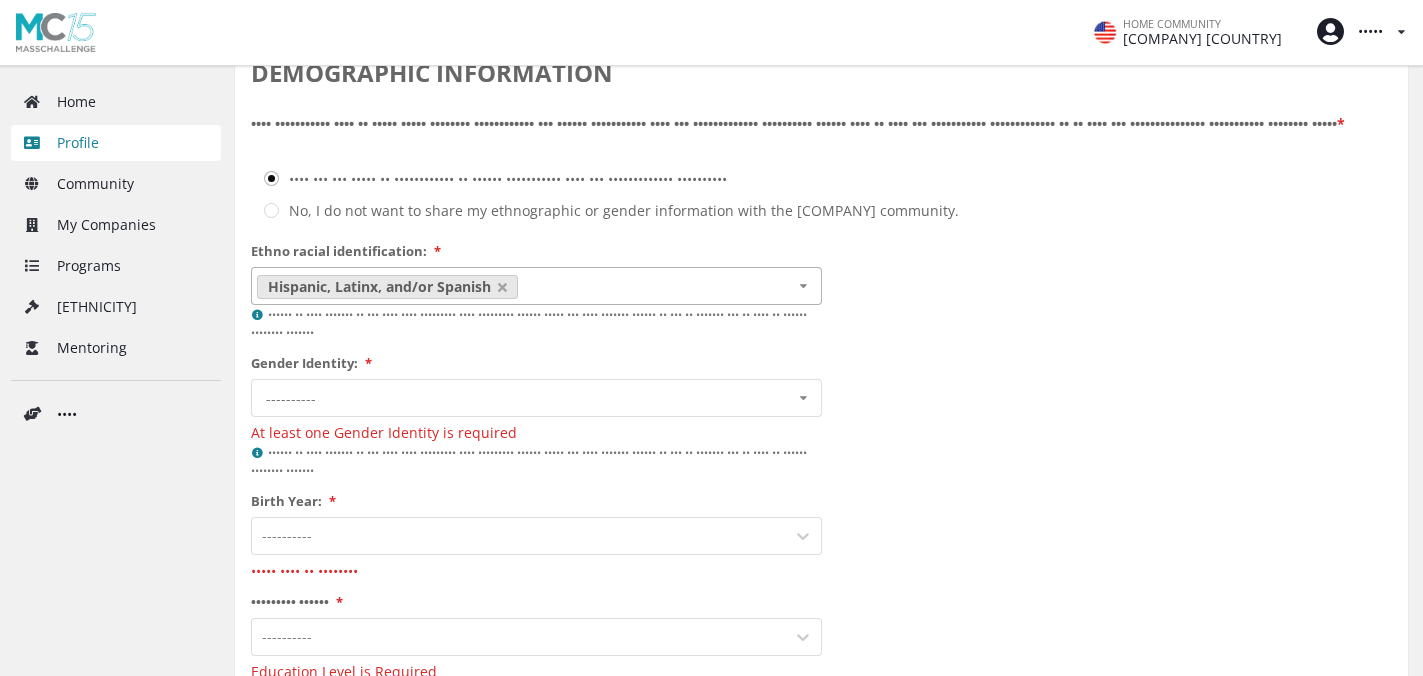 scroll, scrollTop: 1447, scrollLeft: 0, axis: vertical 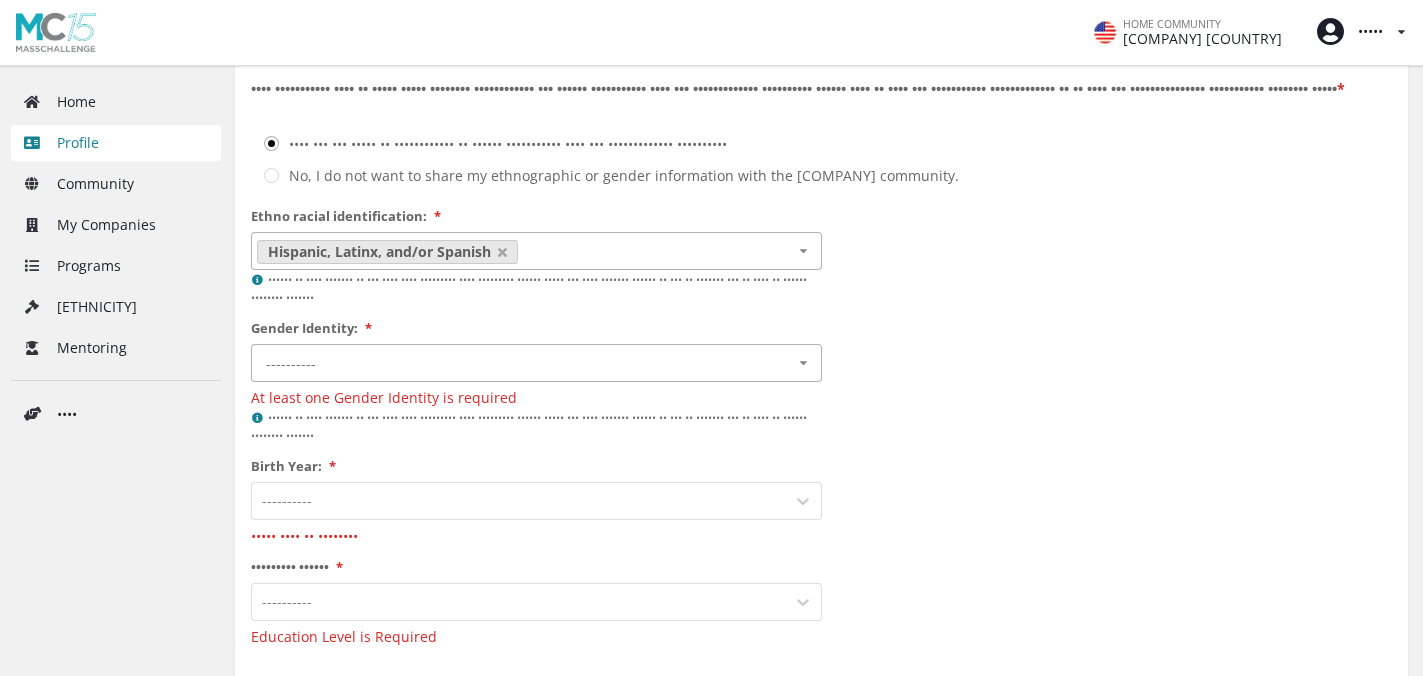 click on "----------" at bounding box center (311, 363) 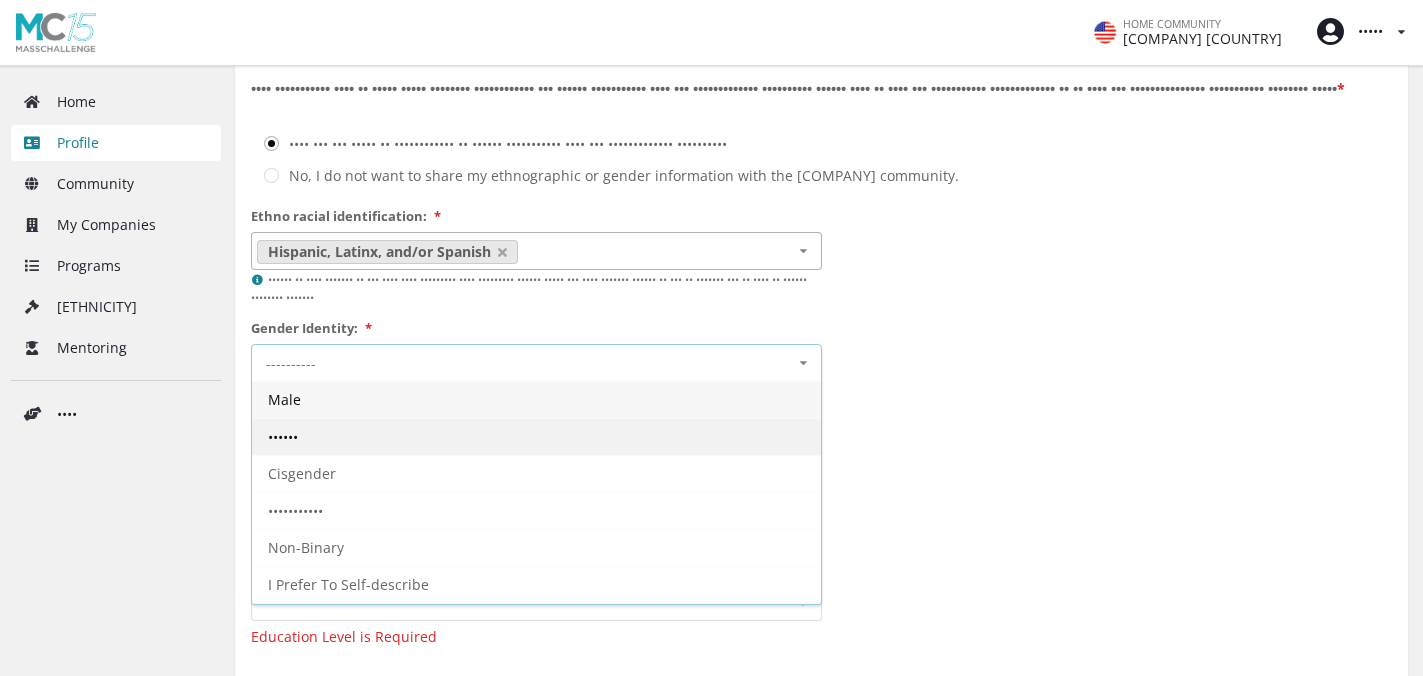 click on "••••••" at bounding box center [284, 399] 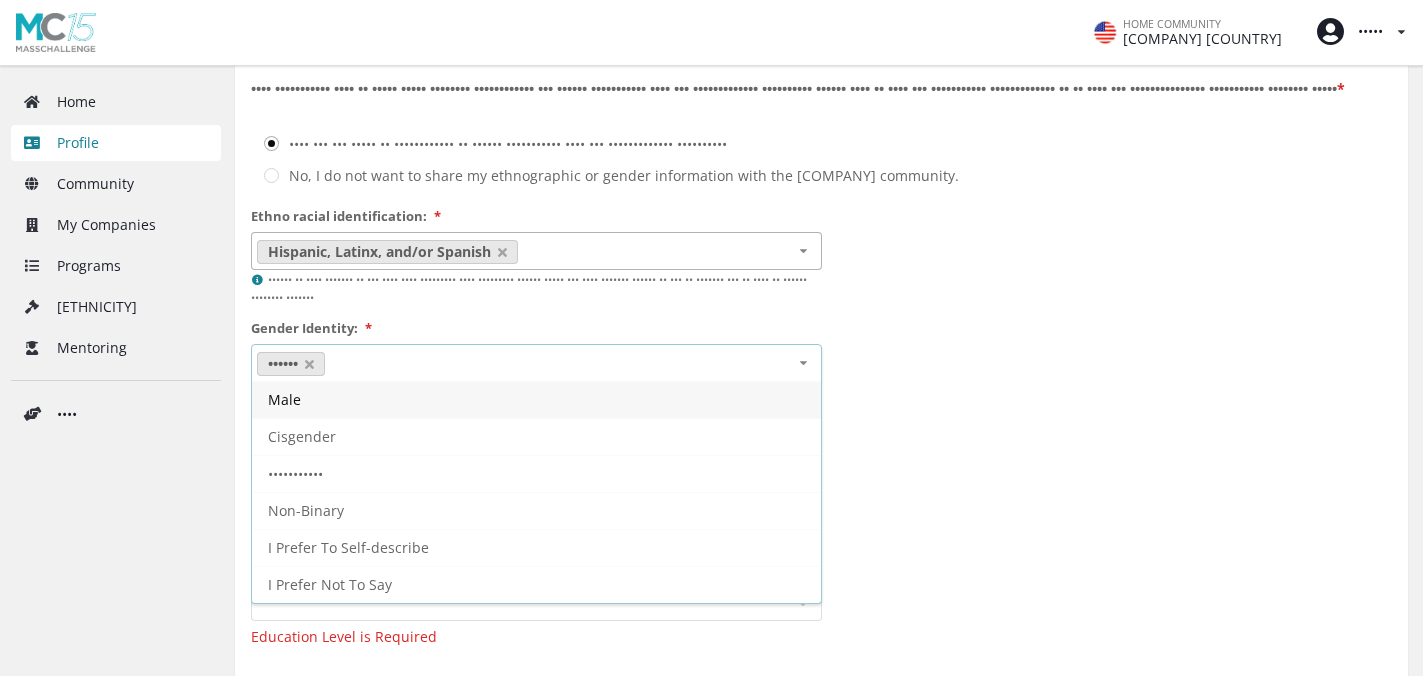 click on "DEMOGRAPHIC INFORMATION Some individuals wish to share their specific ethnographic and gender information with the [COMPANY] community; others wish to keep the information confidential, to be used for ‘de-aggregated’ statistical purposes only. * Yes, you may share my ethnographic or gender information with the [COMPANY] community. No, I do not want to share my ethnographic or gender information with the [COMPANY] community. Ethno racial identification: * [ETHNICITY] [ETHNICITY] [ETHNICITY] [ETHNICITY] [ETHNICITY] [ETHNICITY] [ETHNICITY] I prefer not to say Select as many options as you feel best represent your identity. Please press and hold Control (CTRL) on PCs or Command (⌘) on Macs to select multiple options Gender Identity: * [GENDER] [GENDER] [GENDER] [GENDER] [GENDER] [GENDER] Birth Year: * ---------- *" at bounding box center [821, 334] 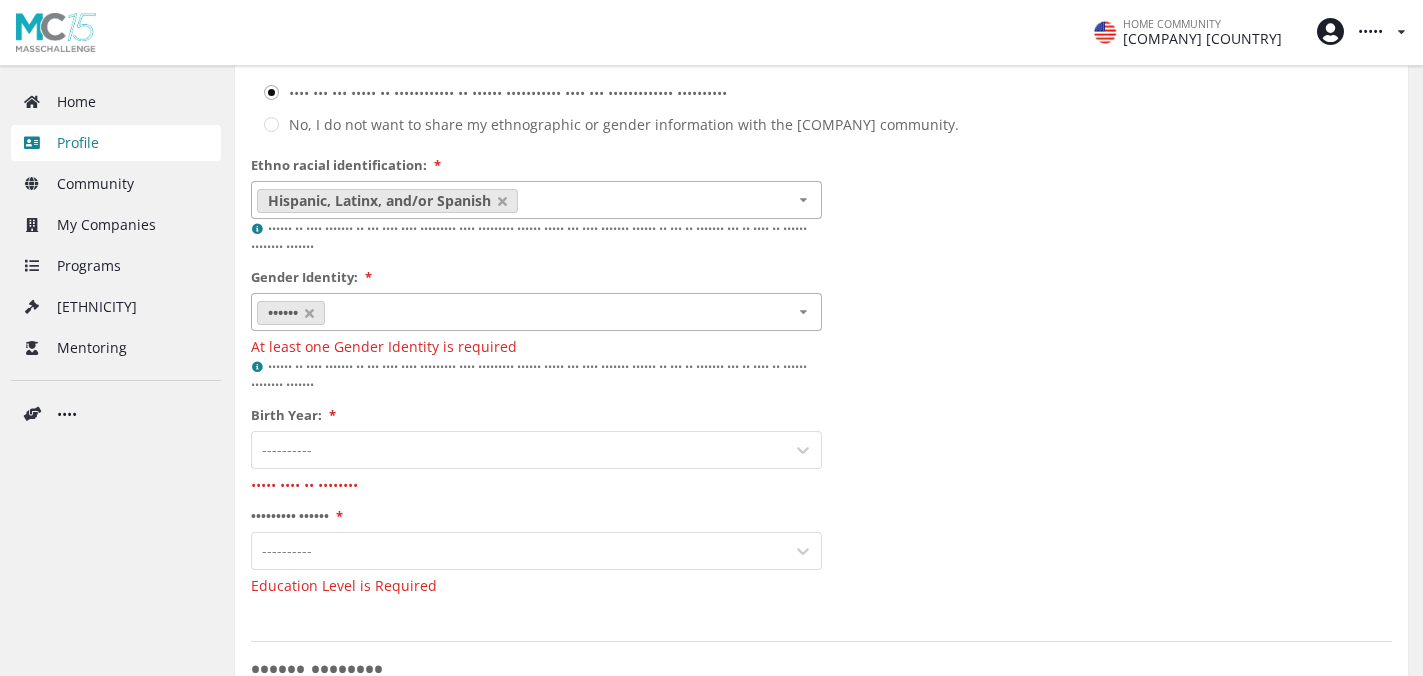 scroll, scrollTop: 1645, scrollLeft: 0, axis: vertical 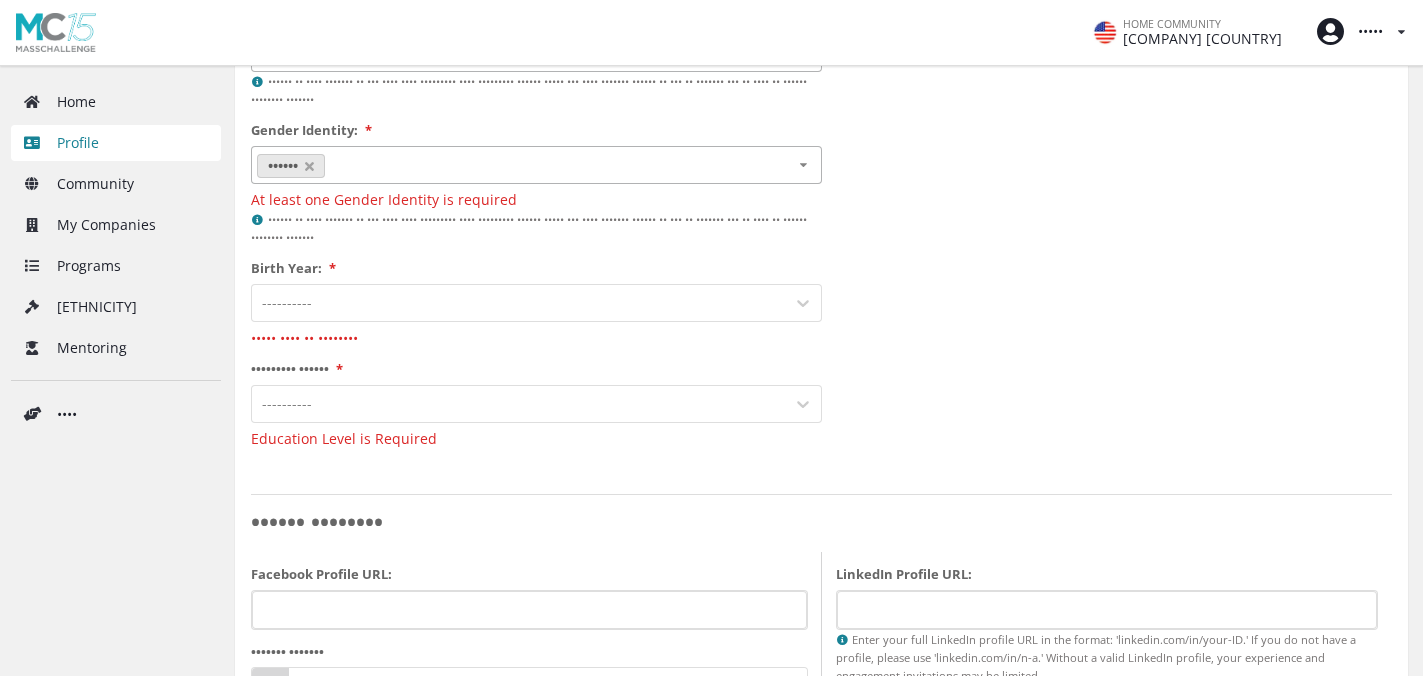 click on "----------" at bounding box center (536, 303) 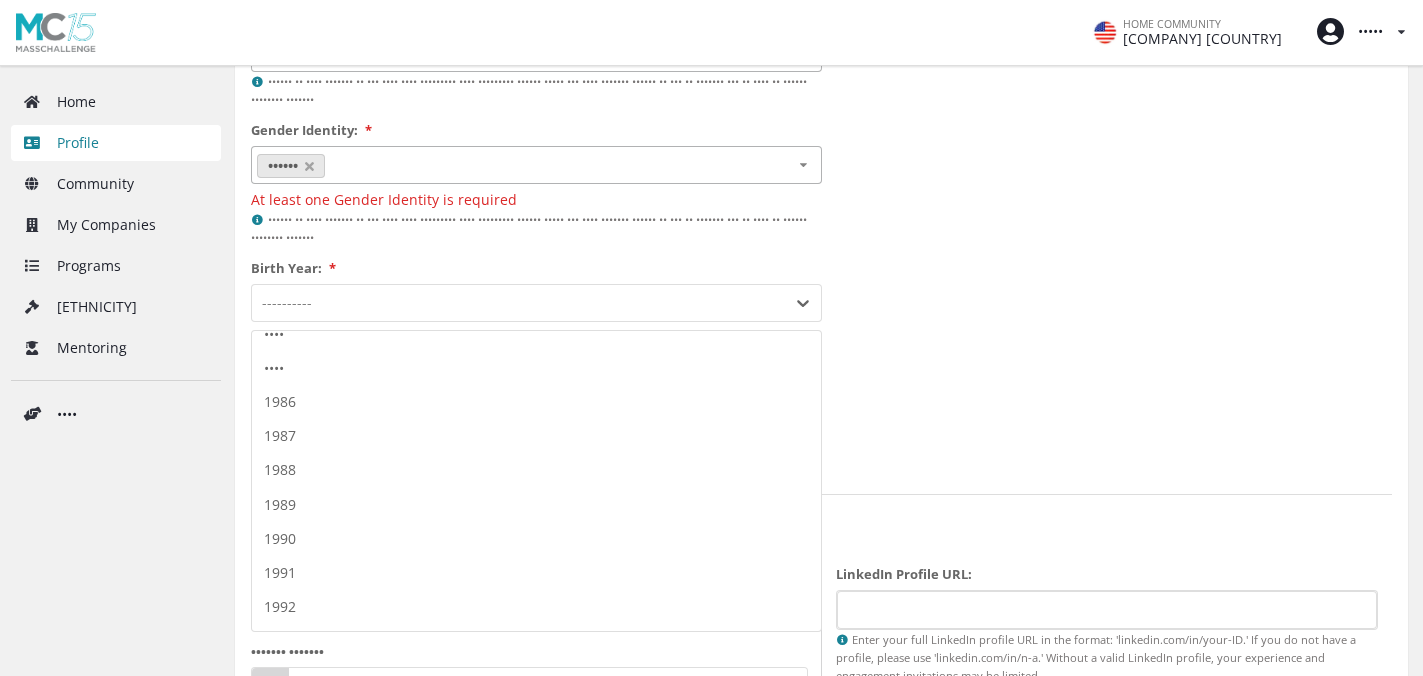 scroll, scrollTop: 2950, scrollLeft: 0, axis: vertical 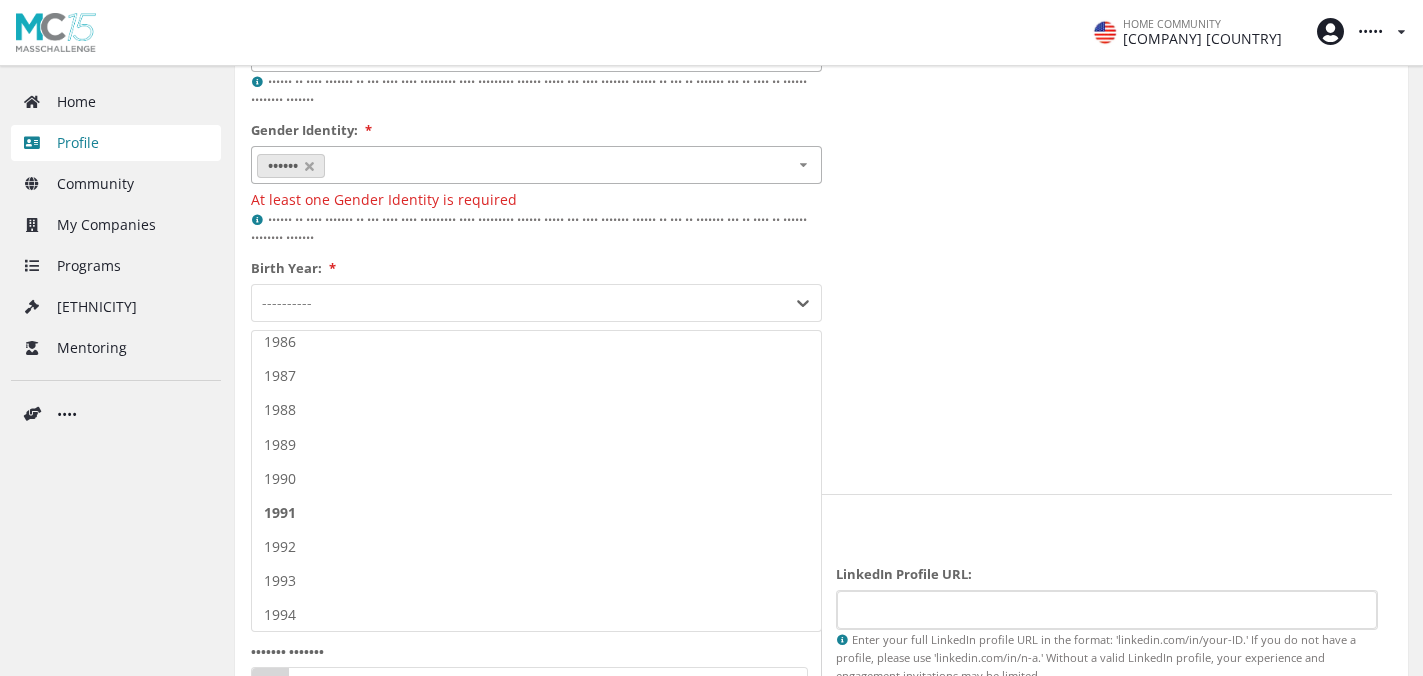 click on "1991" at bounding box center (536, 513) 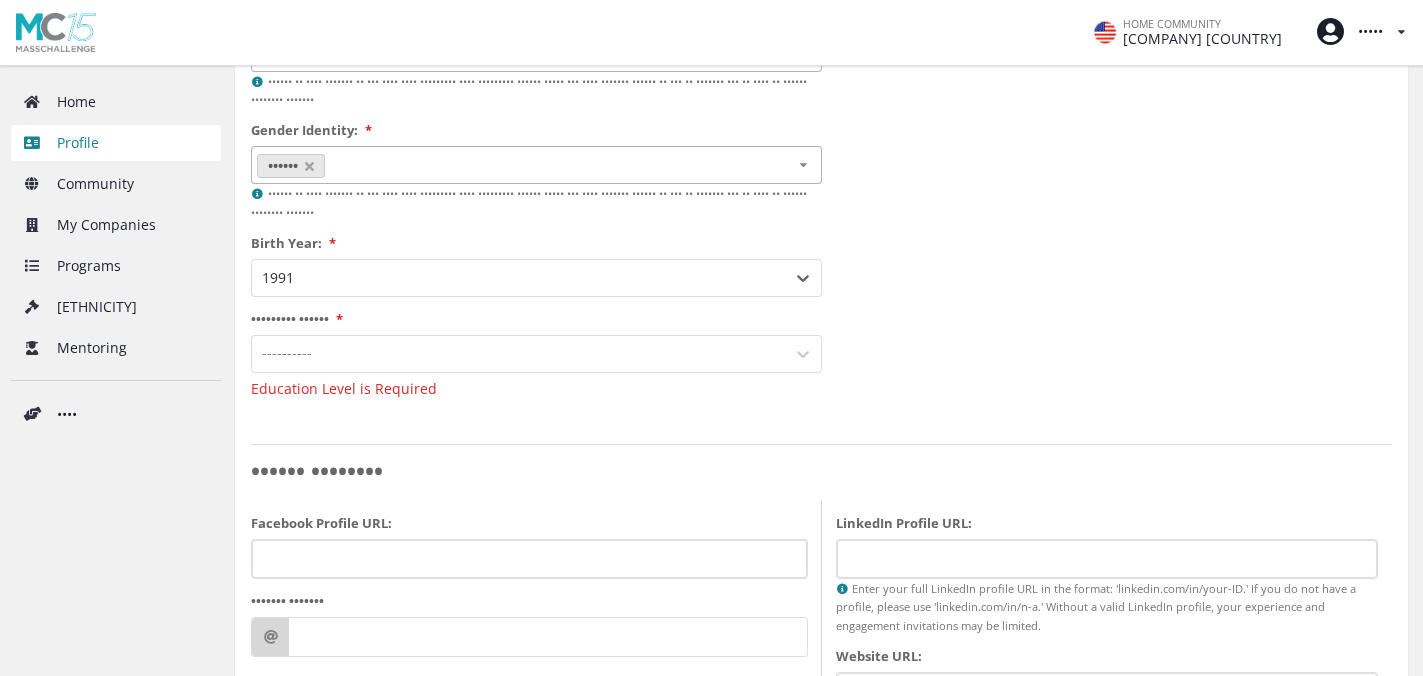 click at bounding box center [518, 353] 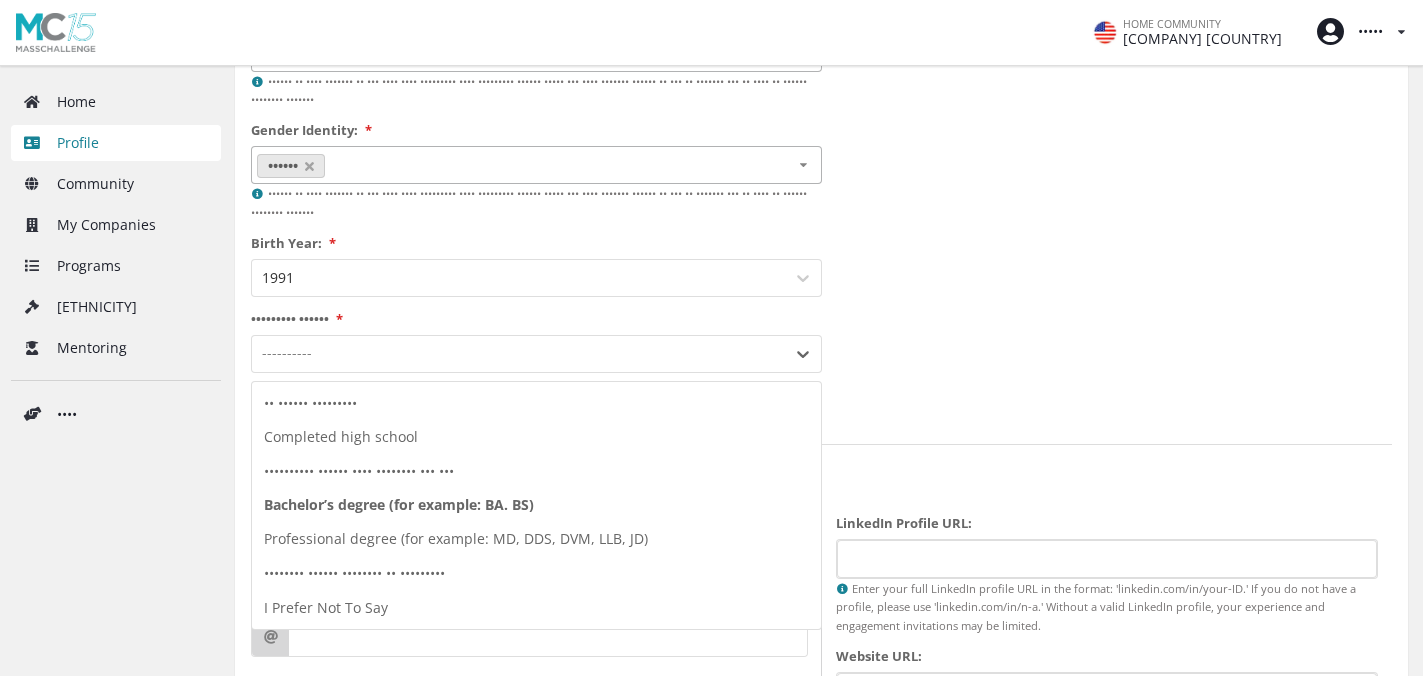 click on "Bachelor’s degree (for example: BA. BS)" at bounding box center (536, 505) 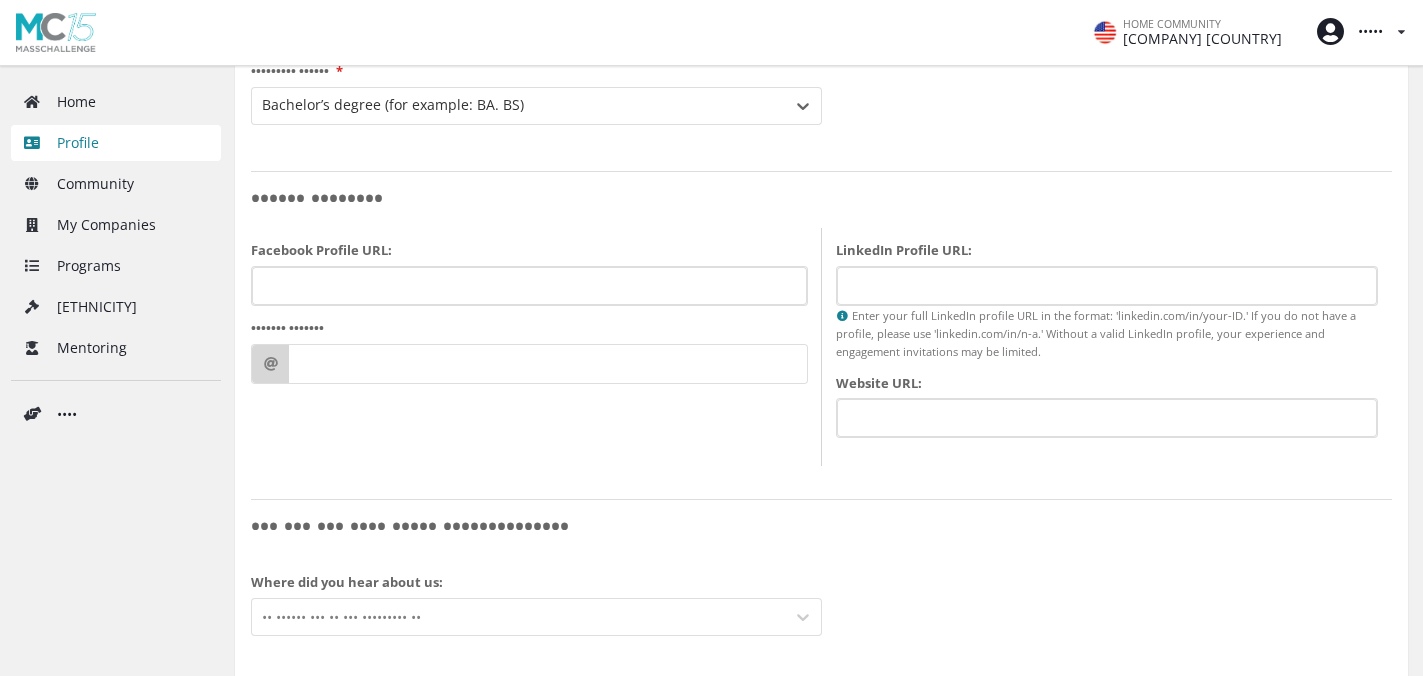 scroll, scrollTop: 1895, scrollLeft: 0, axis: vertical 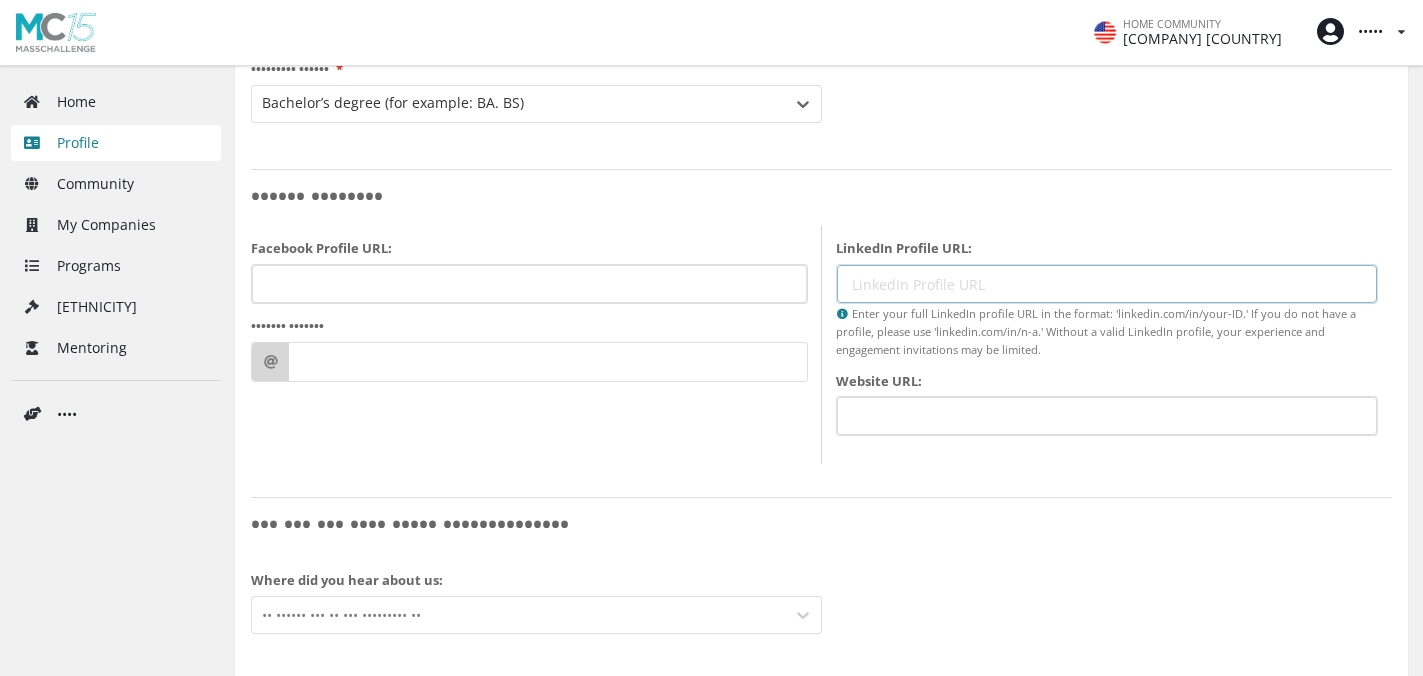 click on "LinkedIn Profile URL:" at bounding box center (1107, 284) 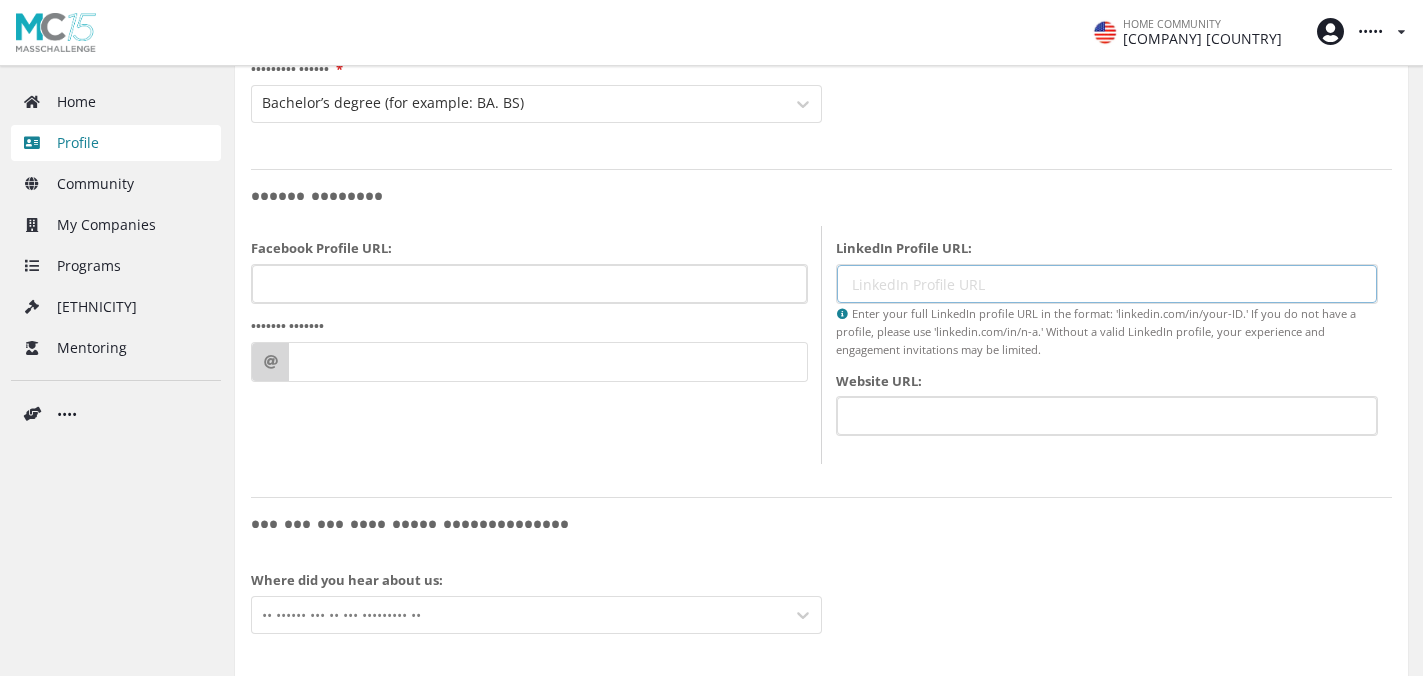 paste on "••••••••••••••••••••••••••••••••••••••••••••••••••••••••" 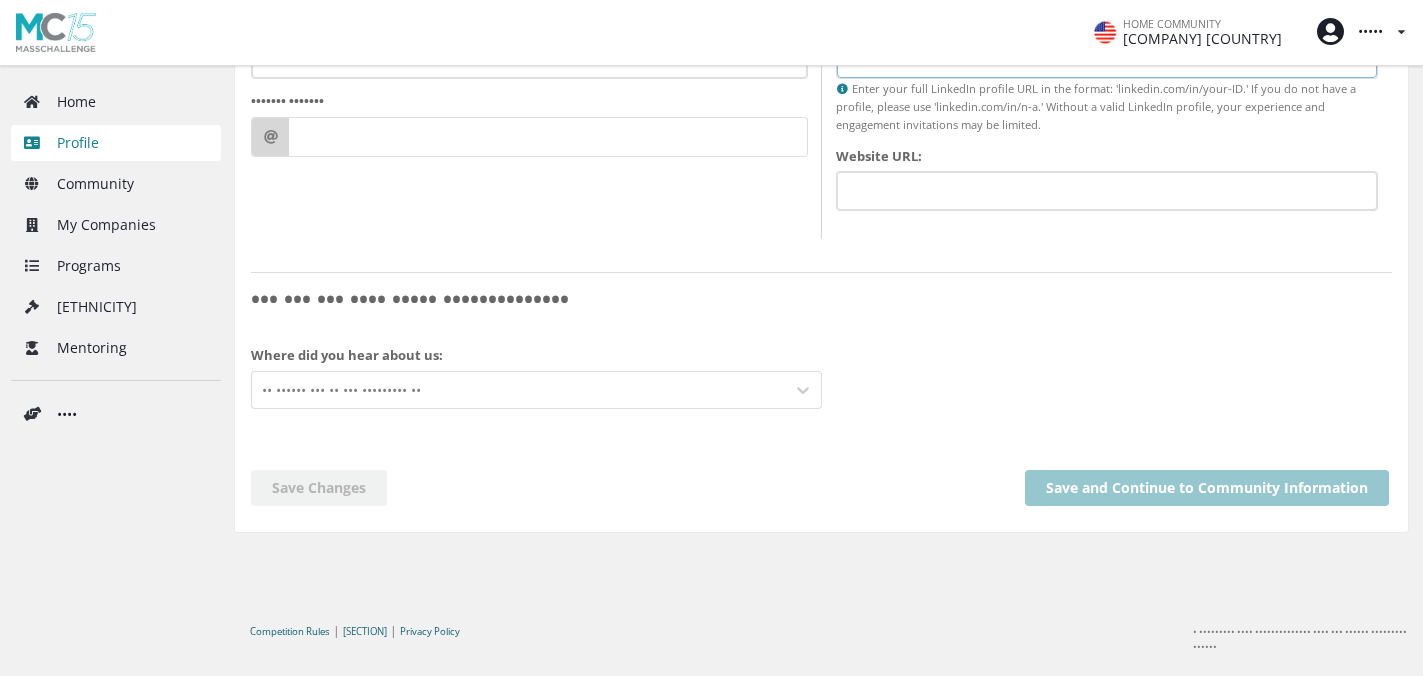 scroll, scrollTop: 2156, scrollLeft: 0, axis: vertical 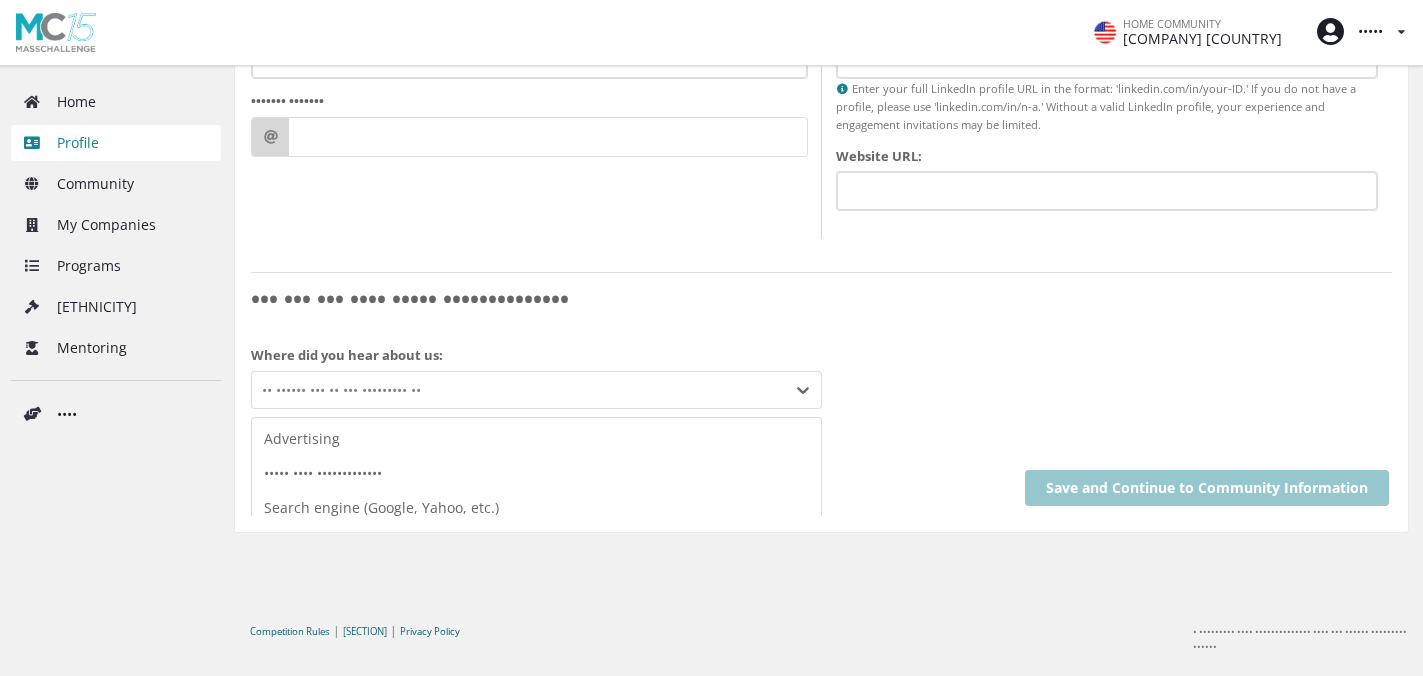 click on "•• •••••• ••• •• ••• ••••••••• ••" at bounding box center (518, 390) 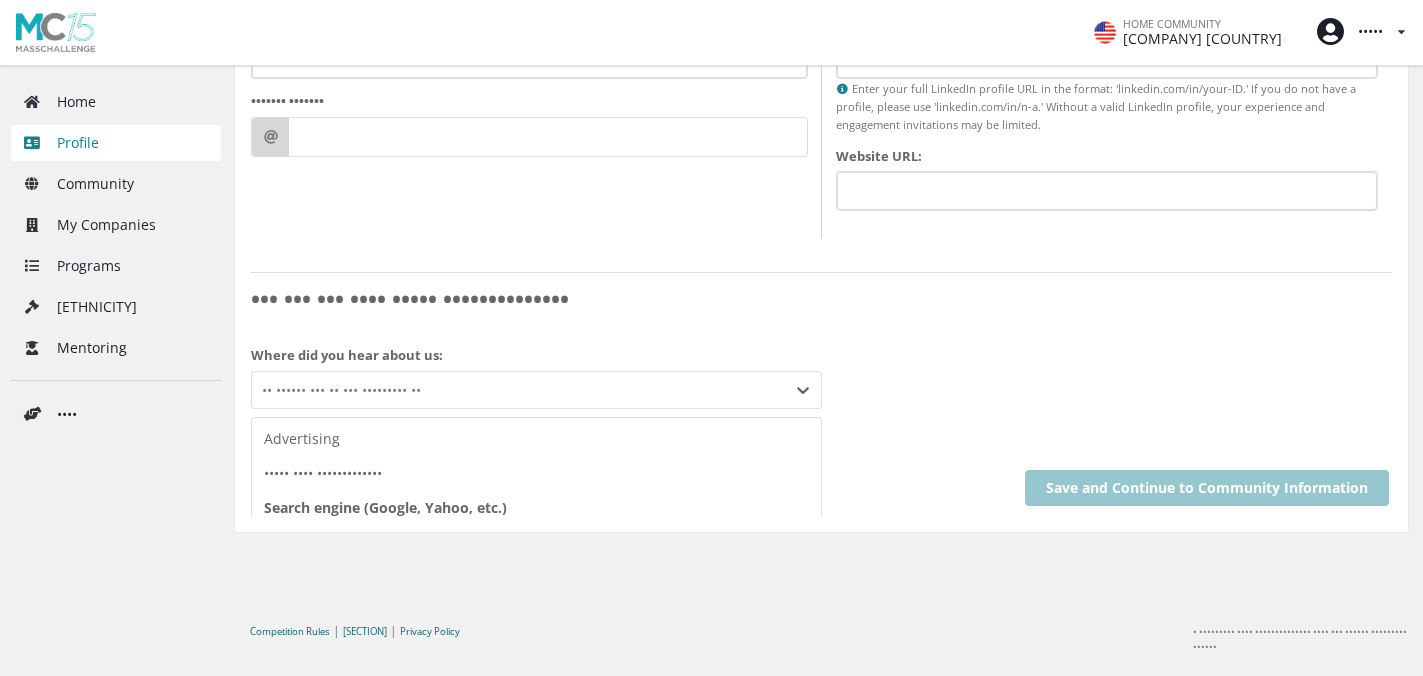 click on "Search engine (Google, Yahoo, etc.)" at bounding box center (536, 508) 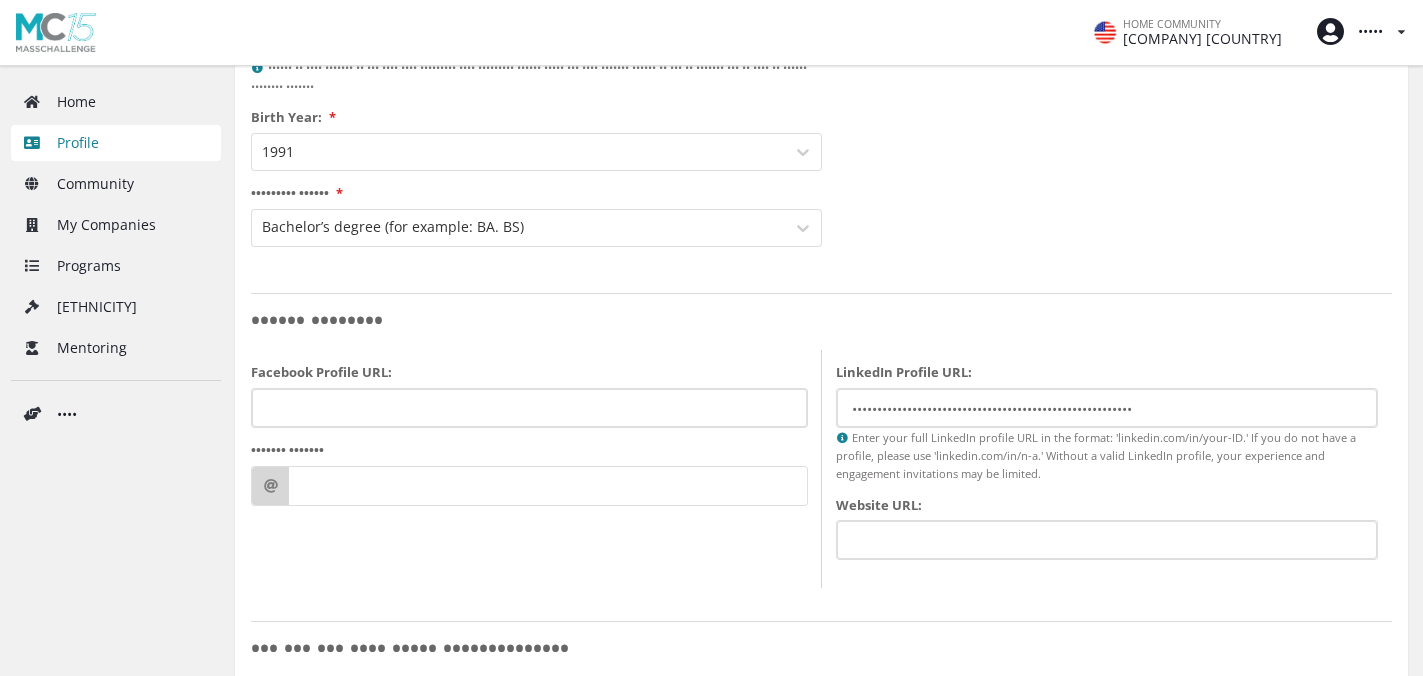 scroll, scrollTop: 1706, scrollLeft: 0, axis: vertical 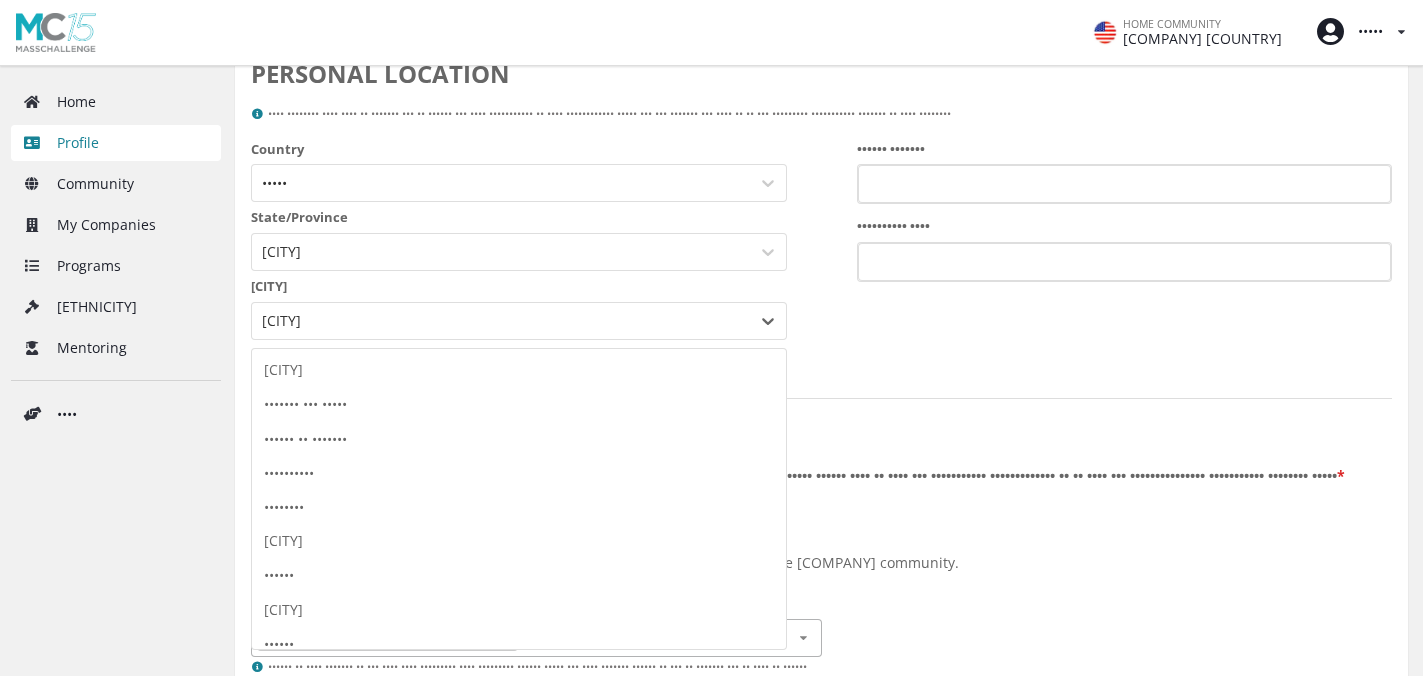 click on "•••••••• • •• •••• ••• ••••••• •••••••••• ••• •• ••• •••• •• •••••• •••••••• ••••• ••••• •• •••••• ••• ••••••••• ••••••• ••••••• ••••• •••••• •• •••• ••• ••••• ••••• ••• •• •••••• ••• •••••• ••• •••• ••• ••••• •••••• ••••••• ••••••• ••• ••••• •••••• •• ••••••• •••••••••• •••••••• ••••• ••• •••••• •••••• ••••••••• •••••• •••••••• •••••••• ••••••• •••••••••• ••••••••••••• ••••••• •• •••••• •••••• •••••••• •• •• •••••• •••••••• •• •••• ••••••• ••• •••••• •••••••• ••• ••••• ••••• ••••••• •••• •• •••• ••••••• •••••••• ••• •••••• ••••••••••• •••••••••• •• •• •••••• ••••••• •• ••• ••••••• ••••••• •• •••••••••• ••••• •••• •••••••• ••••••••••• •••••••• ••••••••••••• ••••••••••• •••••••••• ••••••• •• •••••••• ••••••••• •••••••• •••••••••• •••••••• •••••••••••• •••• •••••• •••••• •••••• •••••• ••••••• ••••••• •••••••••••••••• •••••••• ••••• •••••••• •• ••••• •••••••• ••• •••••• ••••••••••• ••••• ••••••• ••••• ••••••• •• •••••• •• •••••••• •• ••••• •• ••••• •• •••••• •• ••••• ••••••••• •••••••••••• •••••••••••" at bounding box center (519, 321) 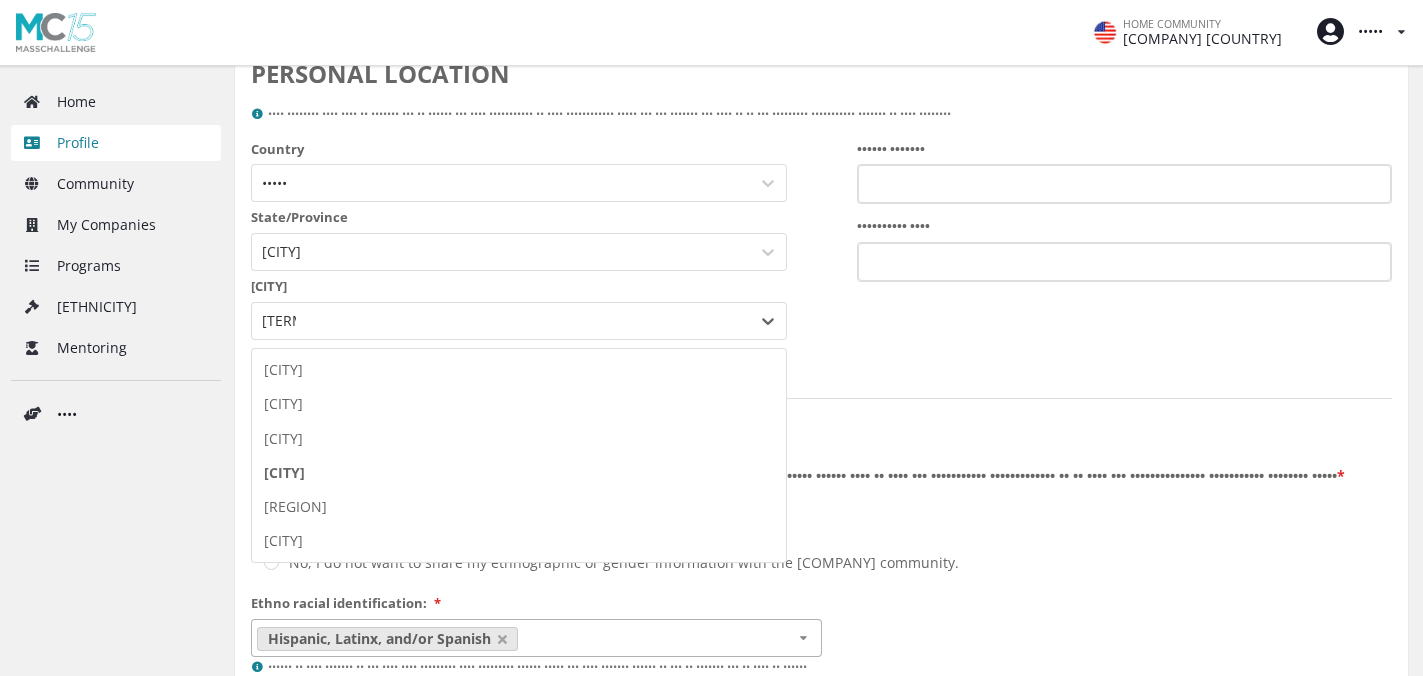 click on "[CITY]" at bounding box center (519, 473) 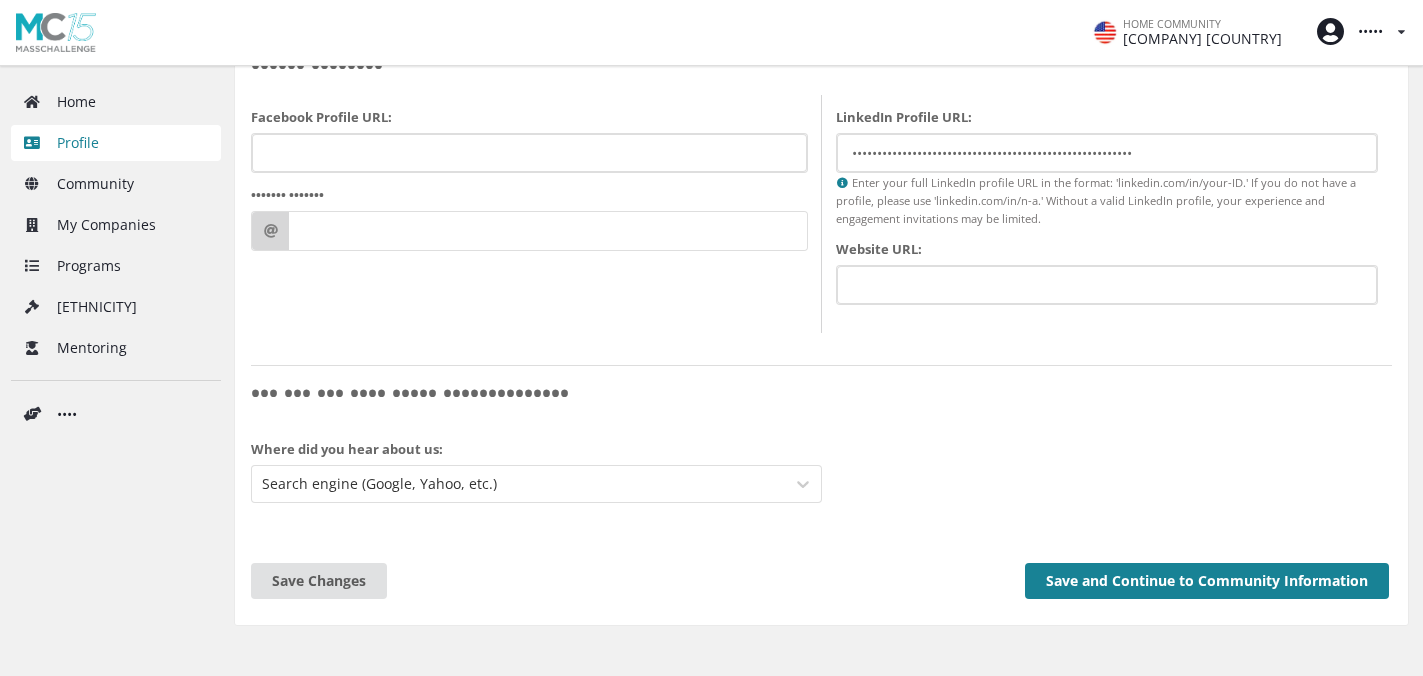 scroll, scrollTop: 2138, scrollLeft: 0, axis: vertical 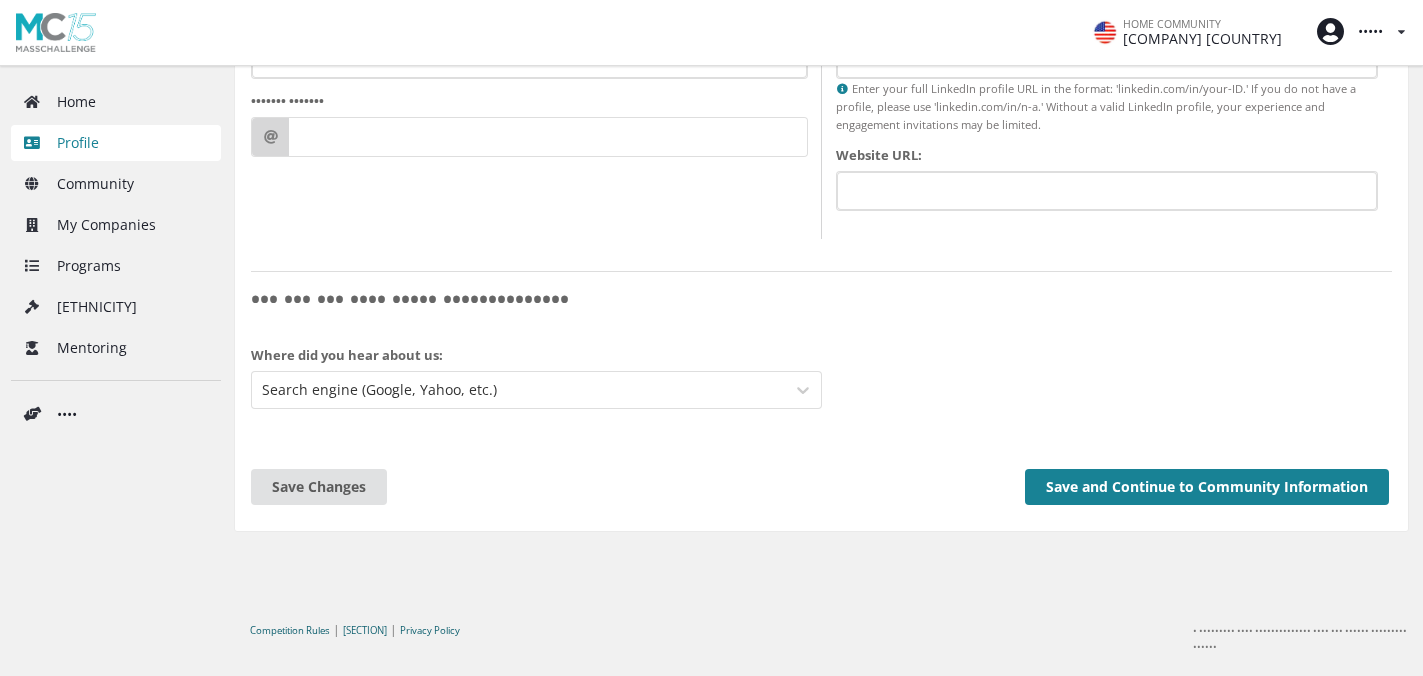 click on "Save and Continue to Community Information" at bounding box center [1207, 487] 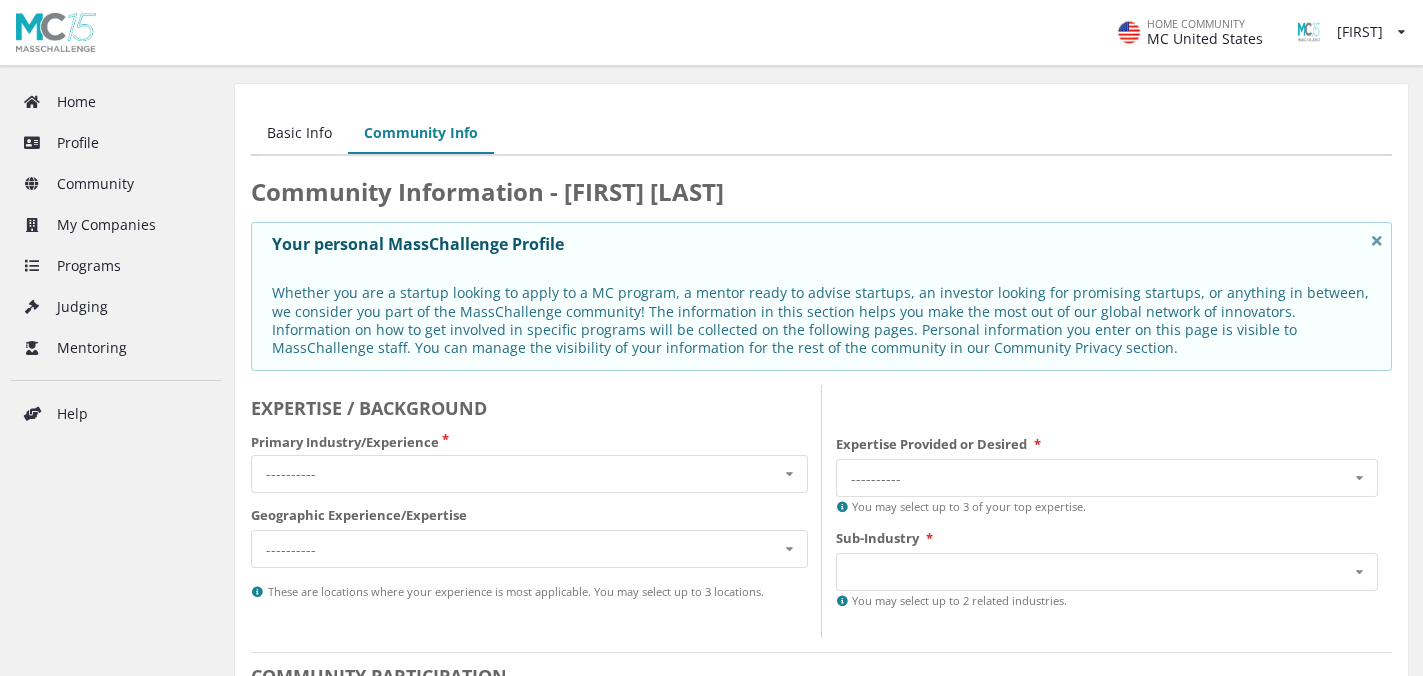 scroll, scrollTop: 0, scrollLeft: 0, axis: both 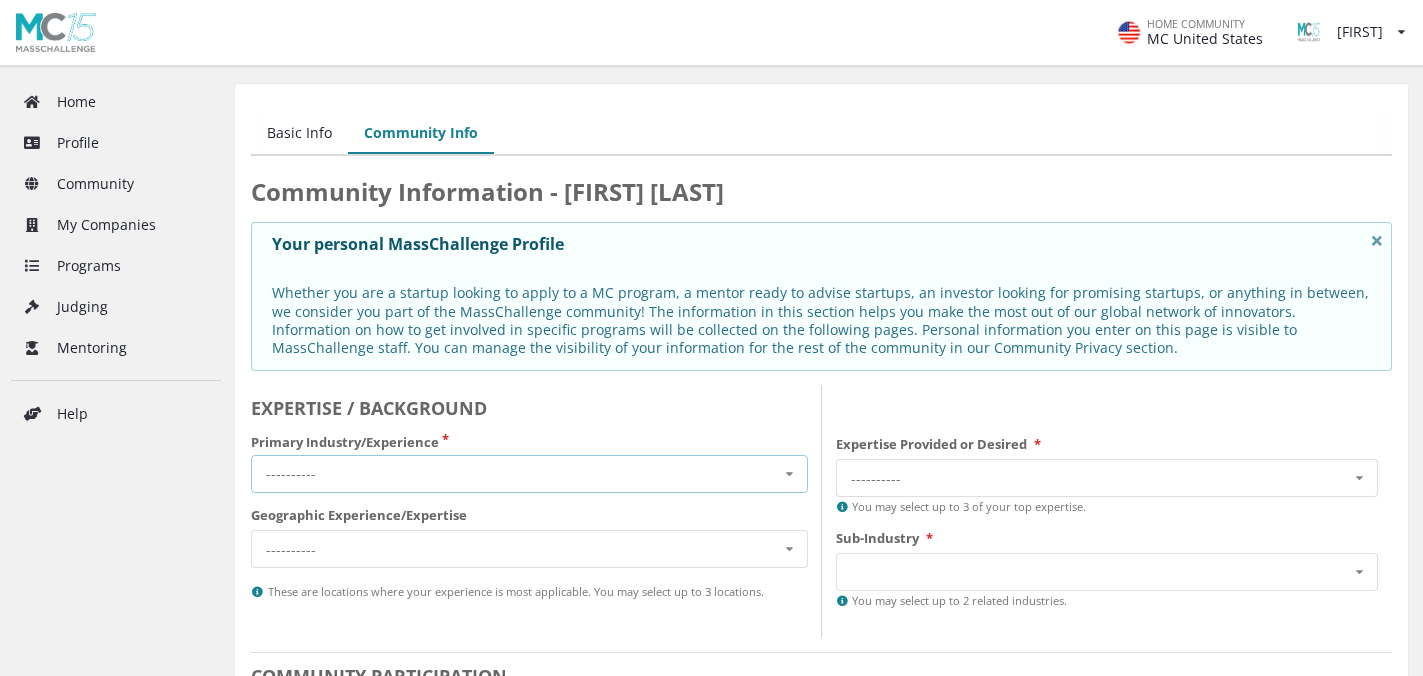 click on "---------- Cross-Industry Environment Finance Healthcare Industry 4.0 Security and Resiliency Sustainable Food" at bounding box center (529, 474) 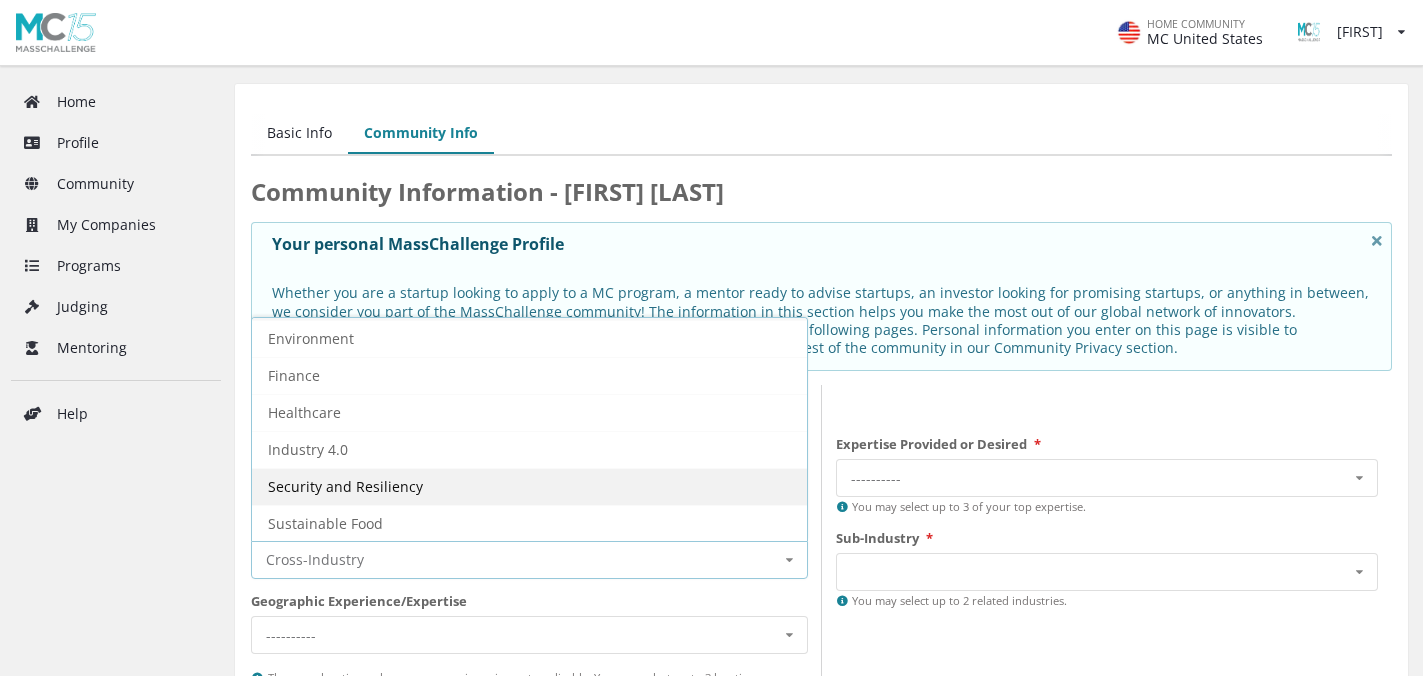 scroll, scrollTop: 0, scrollLeft: 0, axis: both 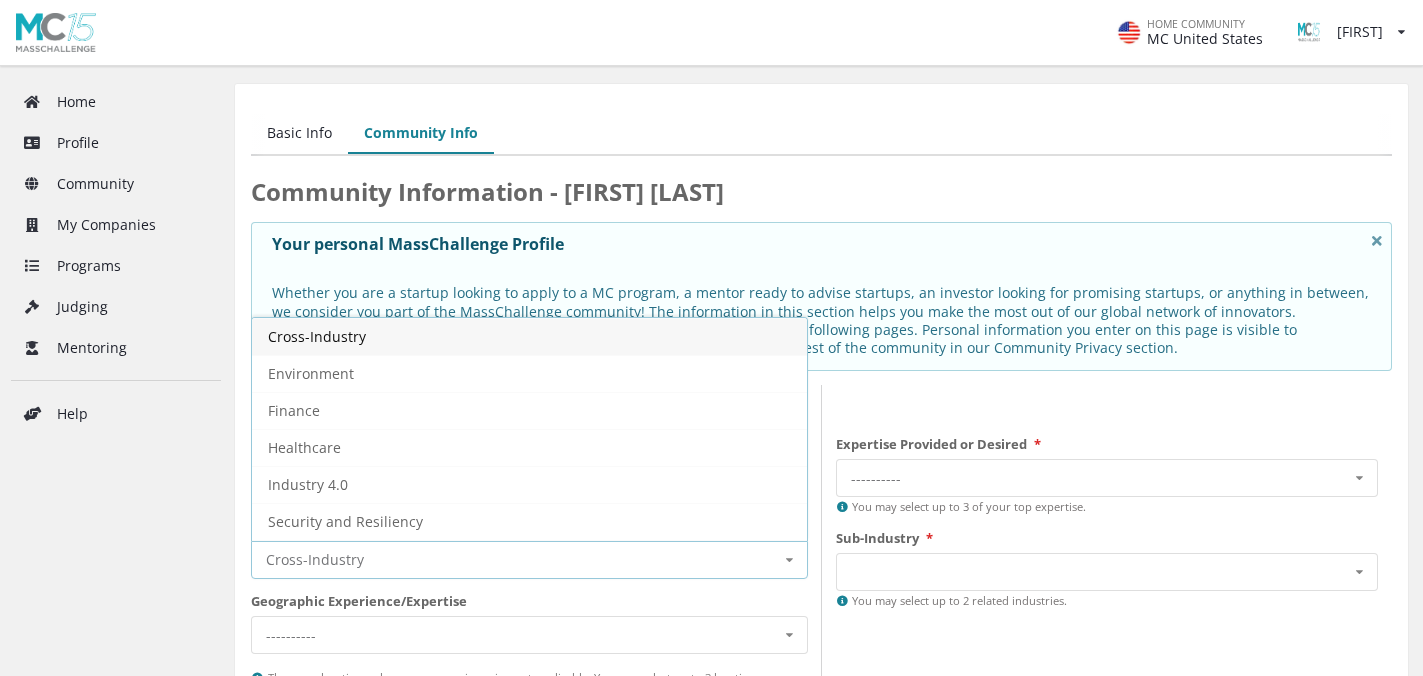 click on "Cross-Industry" at bounding box center (529, 336) 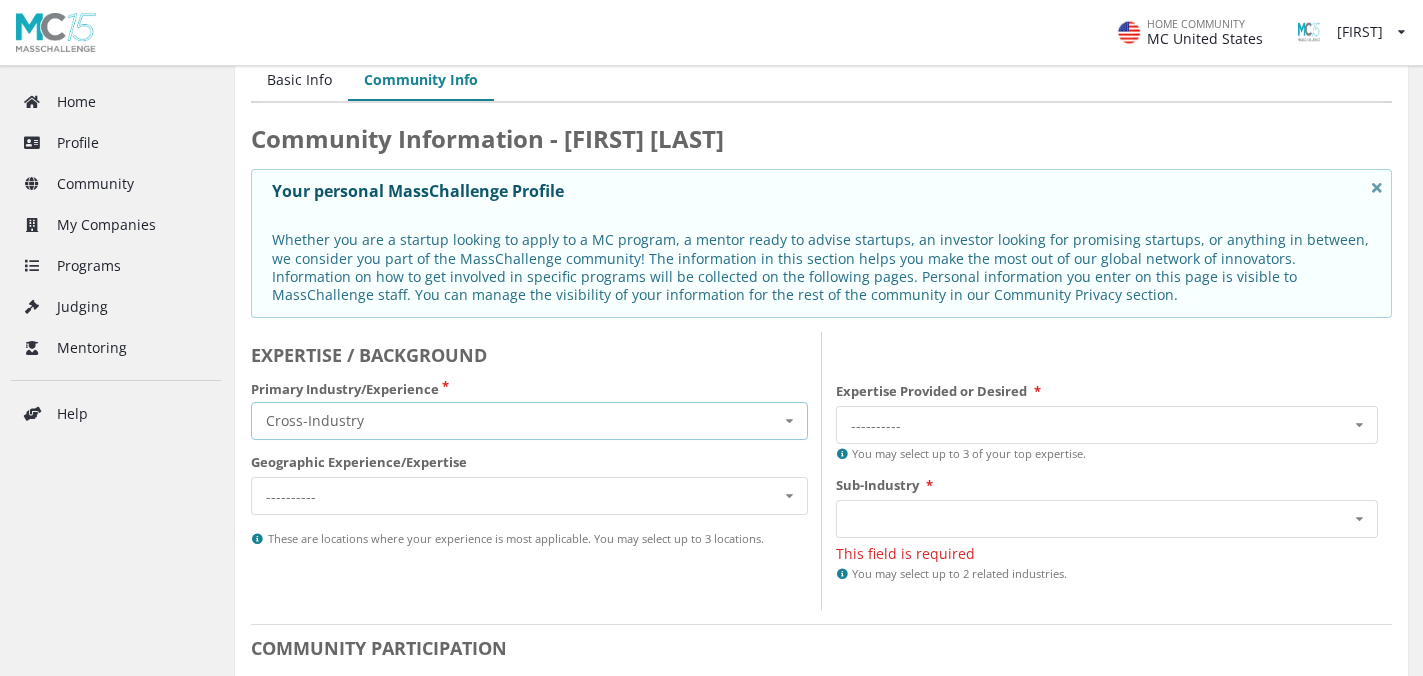 scroll, scrollTop: 57, scrollLeft: 0, axis: vertical 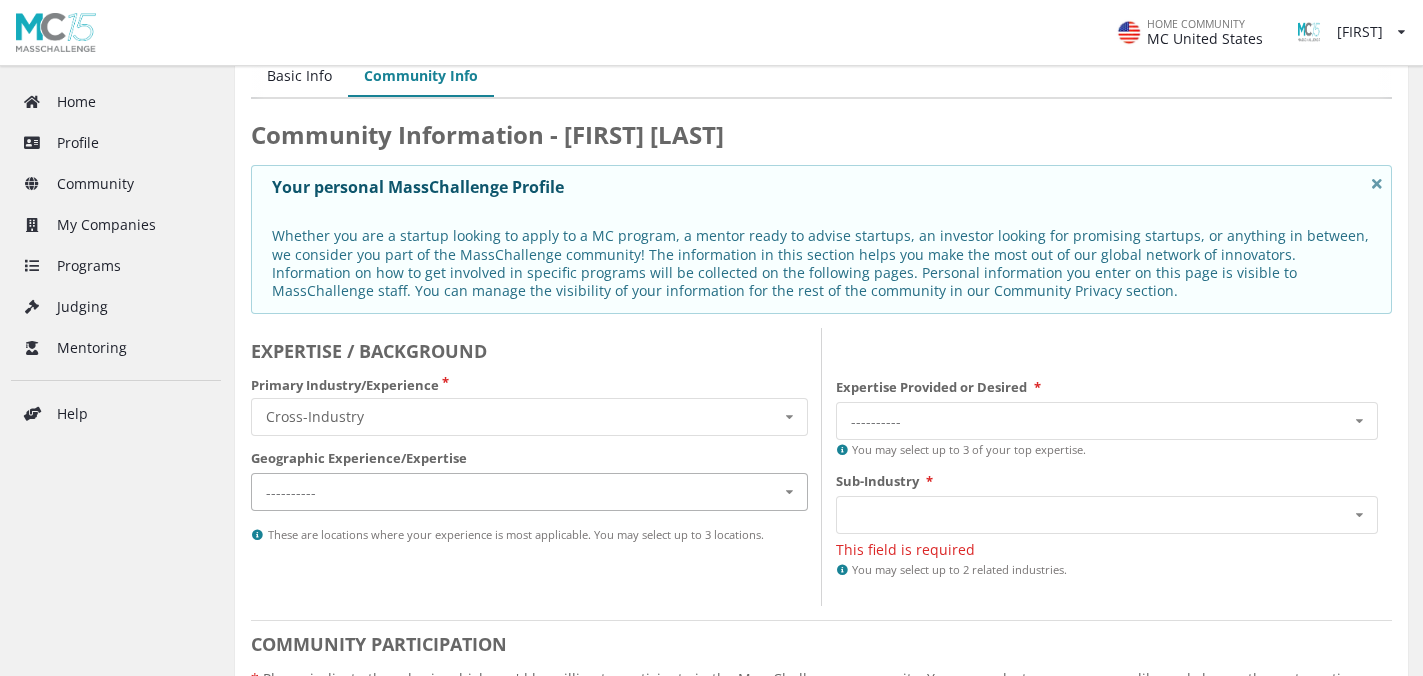 click on "---------- North America Latin America Europe Middle East and North Africa Sub-Saharan Africa Asia Pacific" at bounding box center (529, 492) 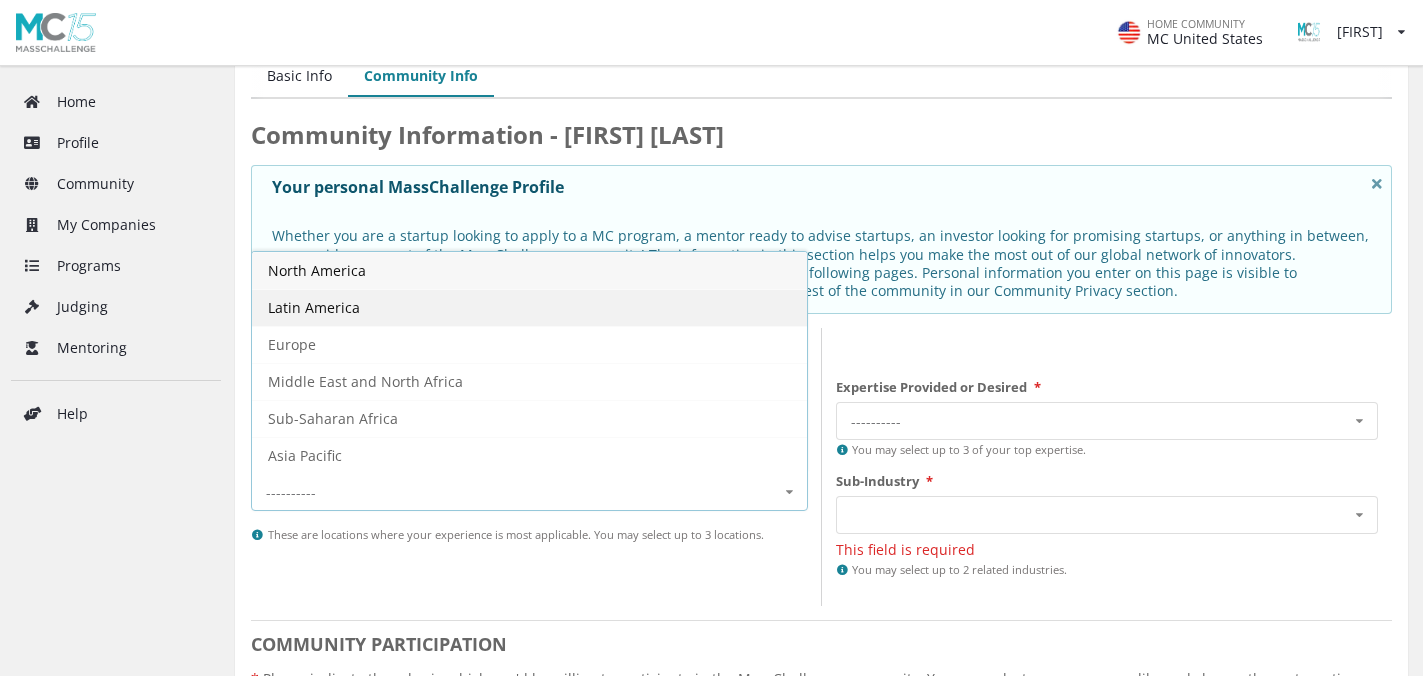 click on "Latin America" at bounding box center [529, 307] 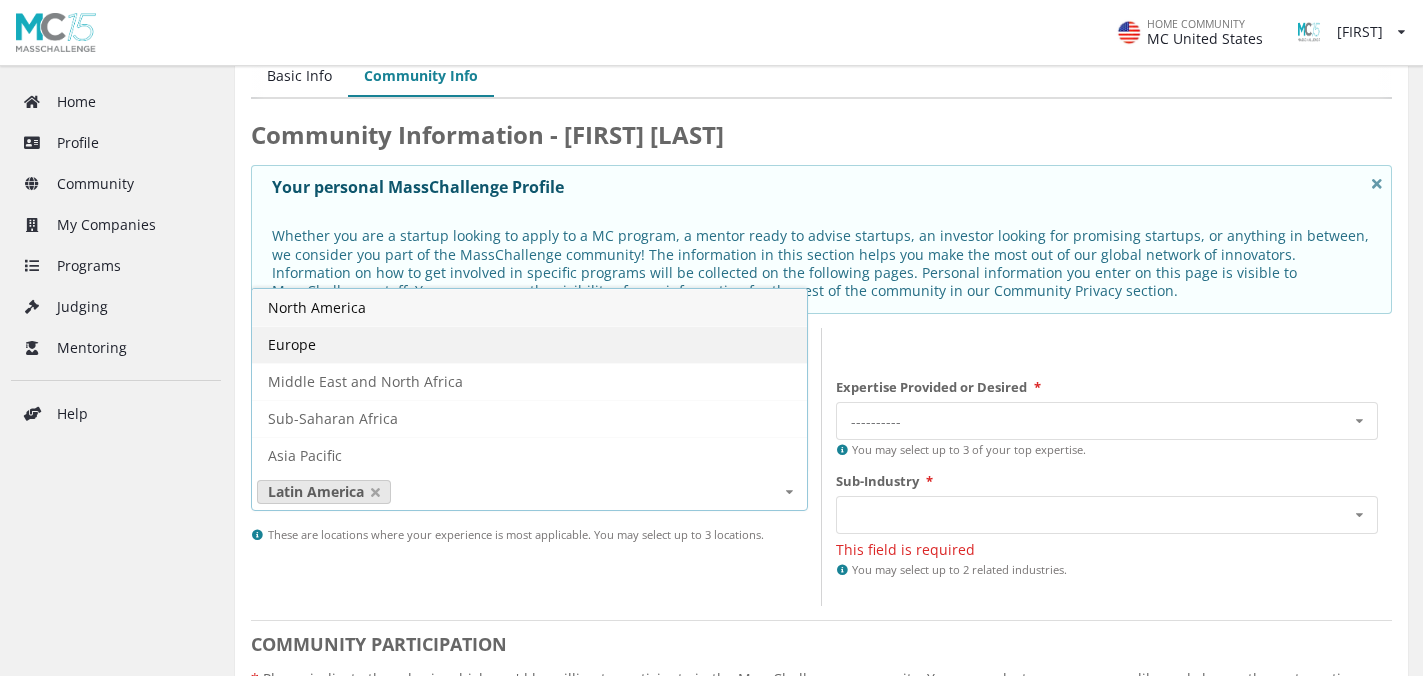 click on "Europe" at bounding box center [529, 344] 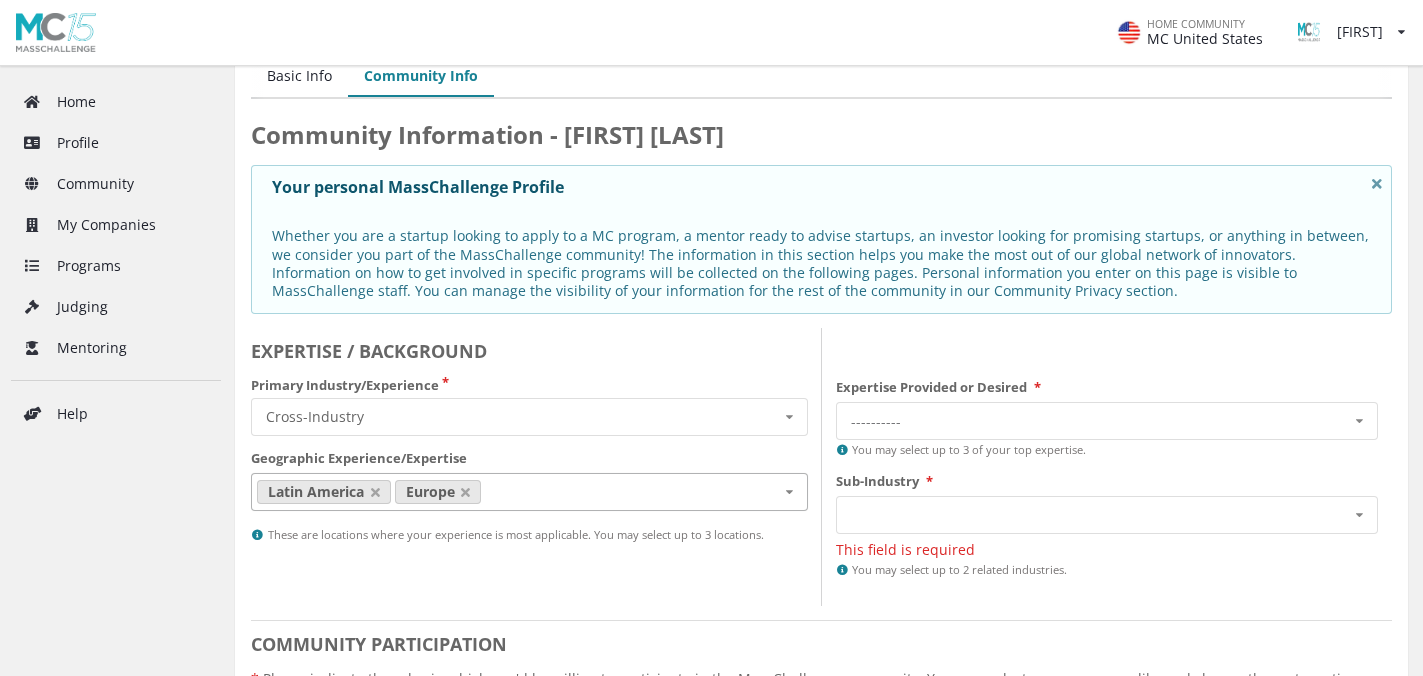 click on "EXPERTISE / BACKGROUND Primary Industry/Experience Cross-Industry Cross-Industry Environment Finance Healthcare Industry 4.0 Security and Resiliency Sustainable Food Geographic Experience/Expertise Latin America Europe North America Middle East and North Africa Sub-Saharan Africa Asia Pacific These are locations where your experience is most applicable. You may select up to 3 locations." at bounding box center (536, 467) 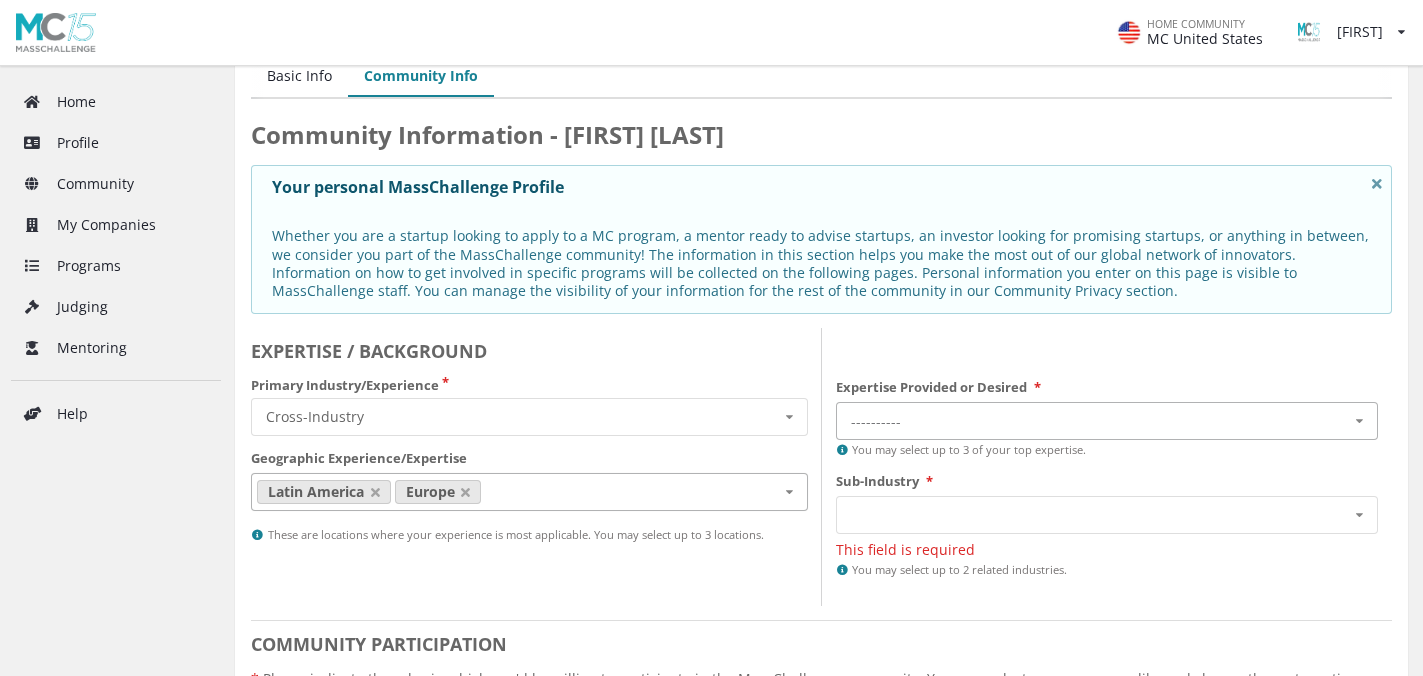 click on "---------- Internal Technology Systems Legal or Regulatory Finance & Investment Manufacturing or Distribution Marketing or Branding Leadership and Team Building User Research and Product Development GTM Strategy or Sales" at bounding box center (1107, 421) 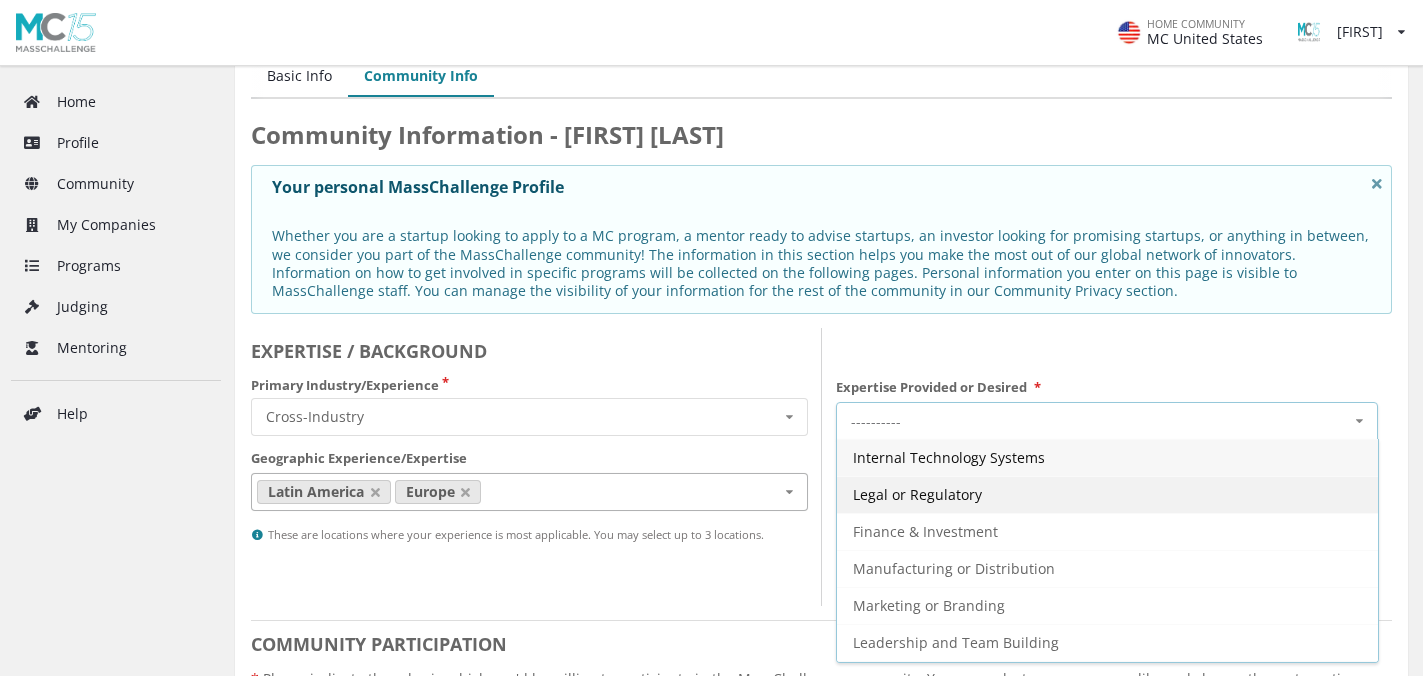 scroll, scrollTop: 33, scrollLeft: 0, axis: vertical 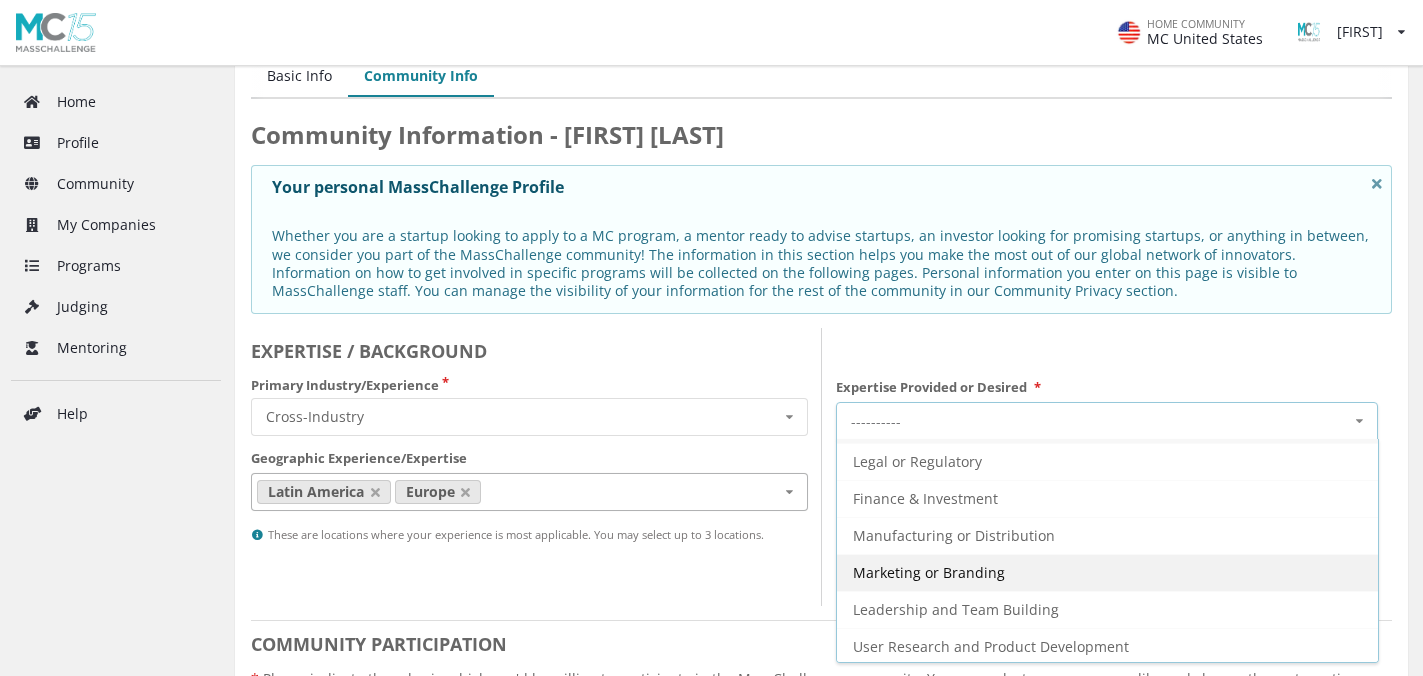 click on "Marketing or Branding" at bounding box center (949, 424) 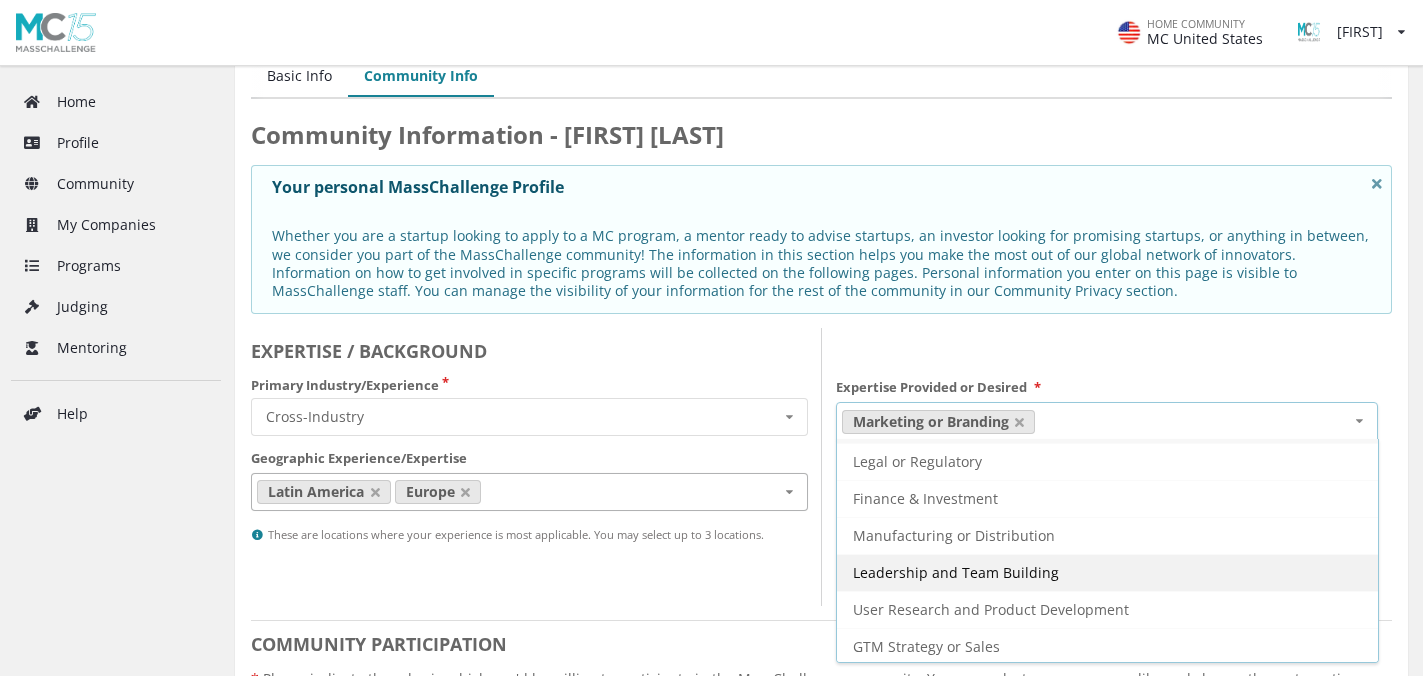 scroll, scrollTop: 35, scrollLeft: 0, axis: vertical 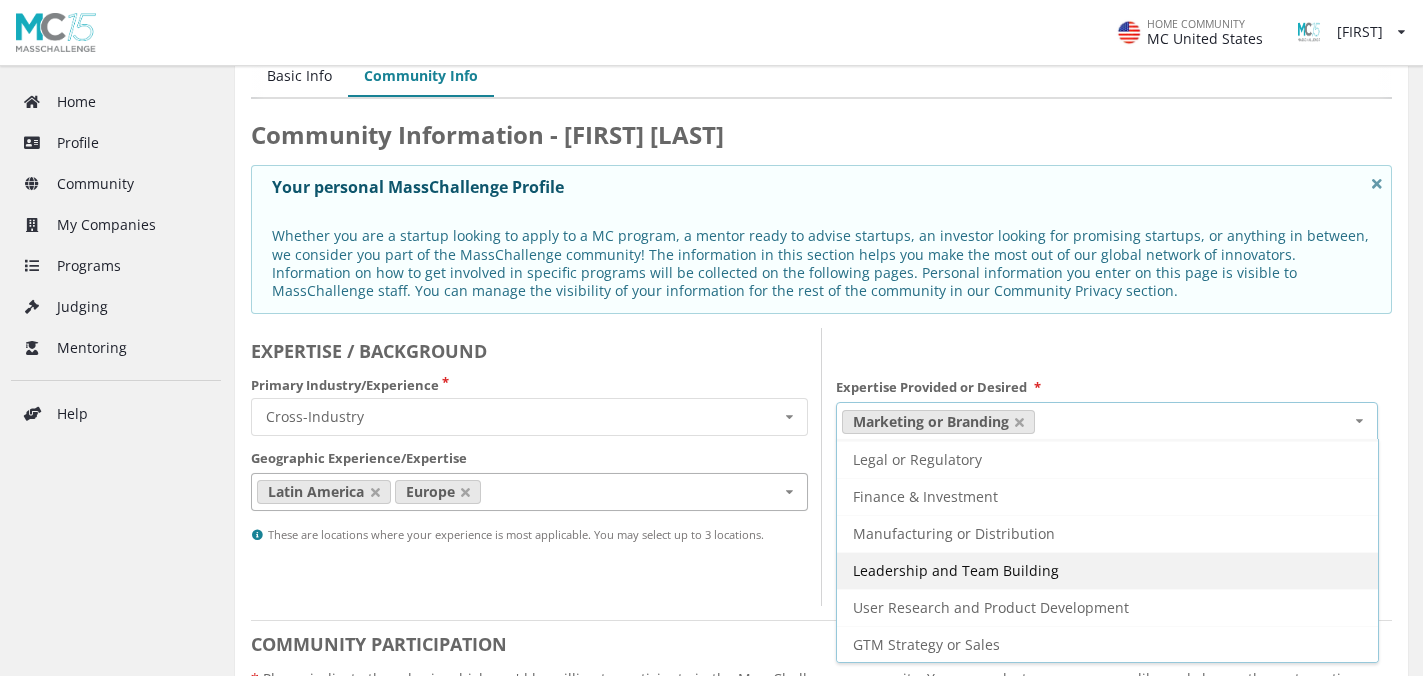 click on "Leadership and Team Building" at bounding box center [949, 422] 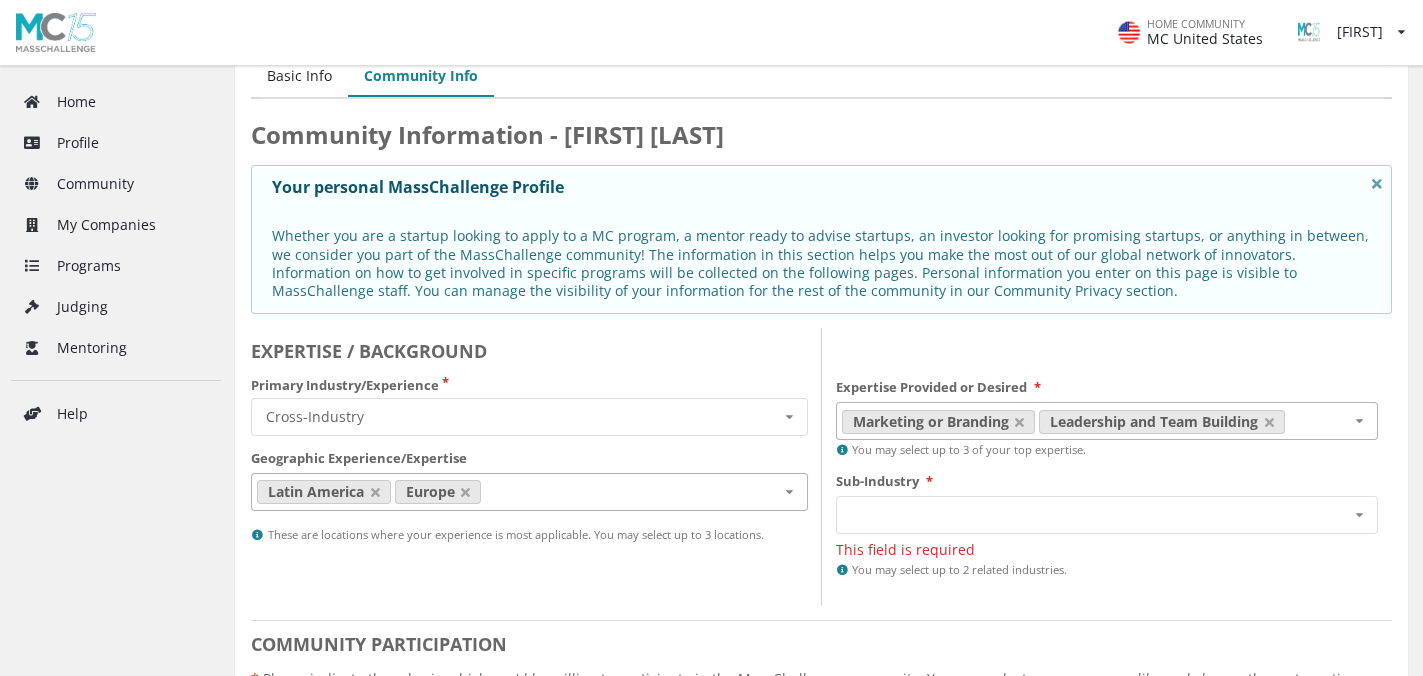 click on "Expertise Provided or Desired * Marketing or Branding Leadership and Team Building Internal Technology Systems Legal or Regulatory Finance & Investment Manufacturing or Distribution User Research and Product Development GTM Strategy or Sales You may select up to 3 of your top expertise. Sub-Industry * Cross-Industry - AI/Machine Learning Cross-Industry - Brand & Retail Cross-Industry - Consumer Goods and Services Cross-Industry - Creative and Media Technologies Cross-Industry - E-Commerce & Marketplaces Cross-Industry - Educational Technology and Platforms Cross-Industry - Media & Ad Cross-Industry - Other Cross-Industry - Real Estate & Construction Cross-Industry - Travel & Hospitality This field is required You may select up to 2 related industries." at bounding box center (1107, 467) 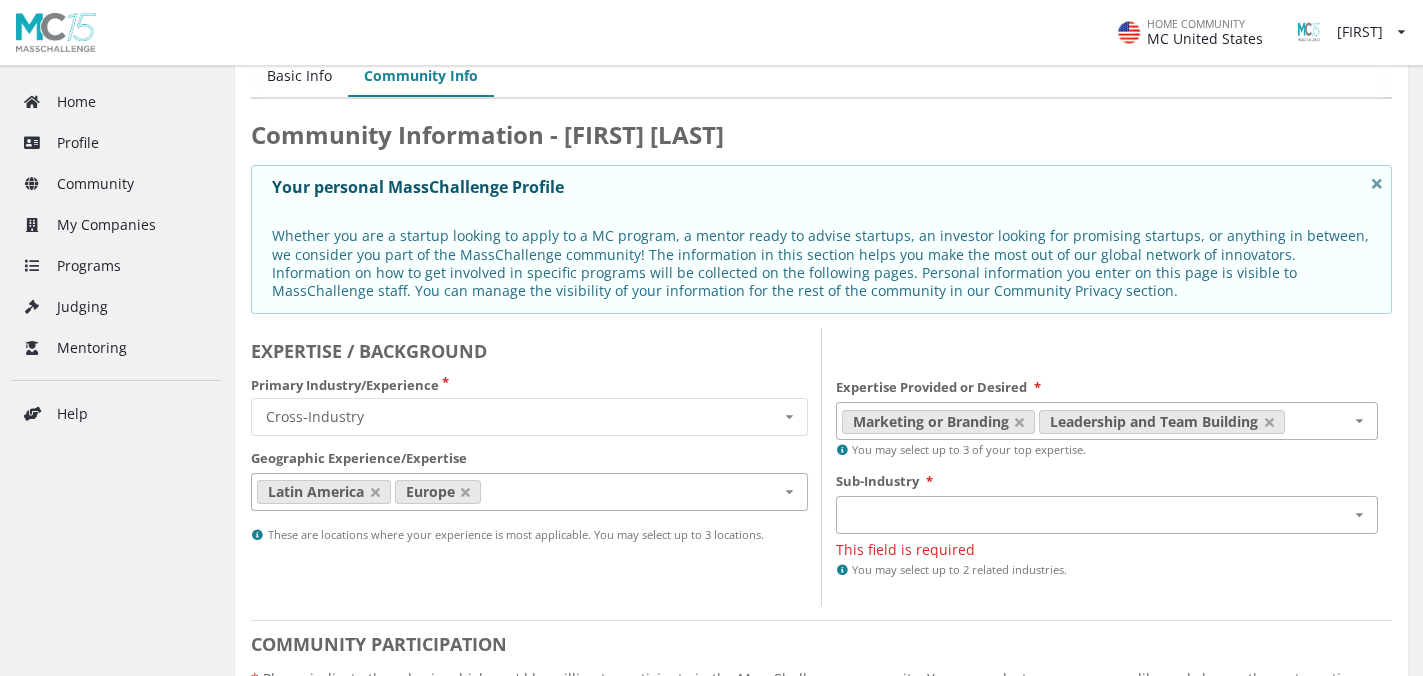 click on "Cross-Industry - AI/Machine Learning Cross-Industry - Brand & Retail Cross-Industry - Consumer Goods and Services Cross-Industry - Creative and Media Technologies Cross-Industry - E-Commerce & Marketplaces Cross-Industry - Educational Technology and Platforms Cross-Industry - Media & Ad Cross-Industry - Other Cross-Industry - Real Estate & Construction Cross-Industry - Travel & Hospitality" at bounding box center (1107, 515) 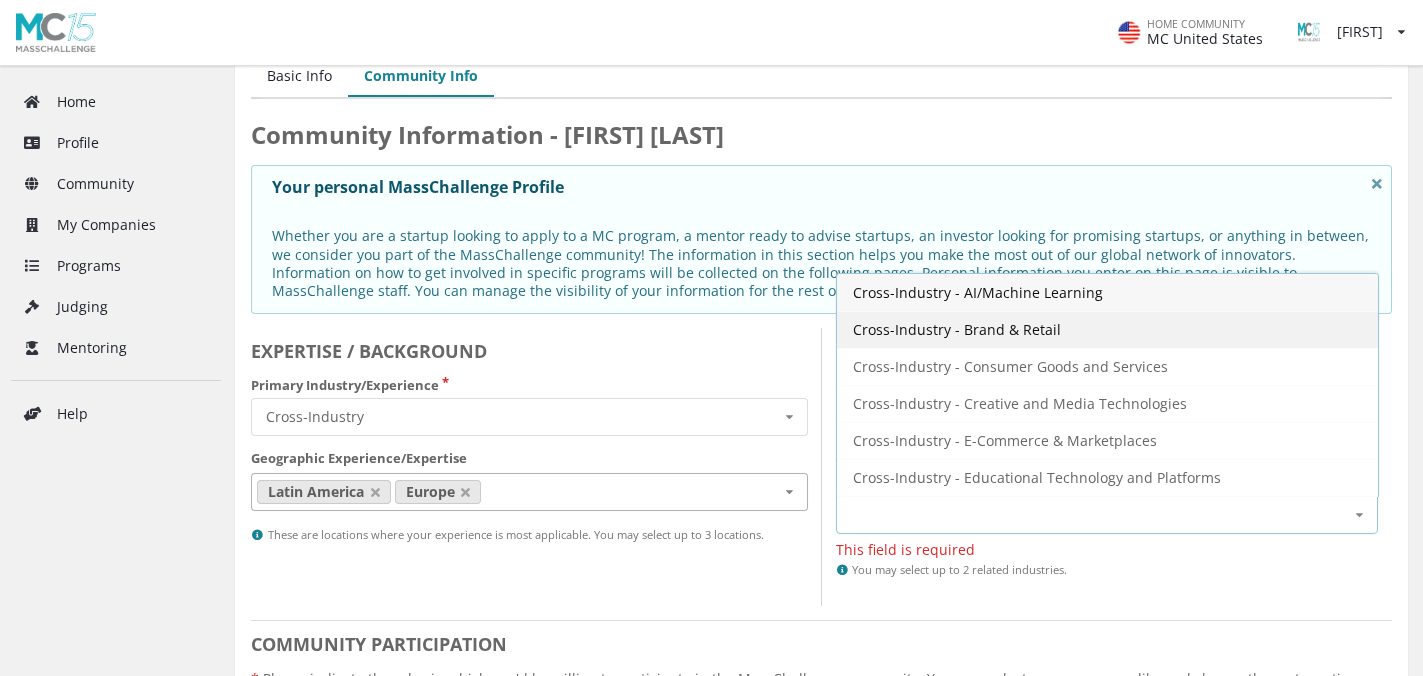 click on "Cross-Industry - Brand & Retail" at bounding box center [1107, 329] 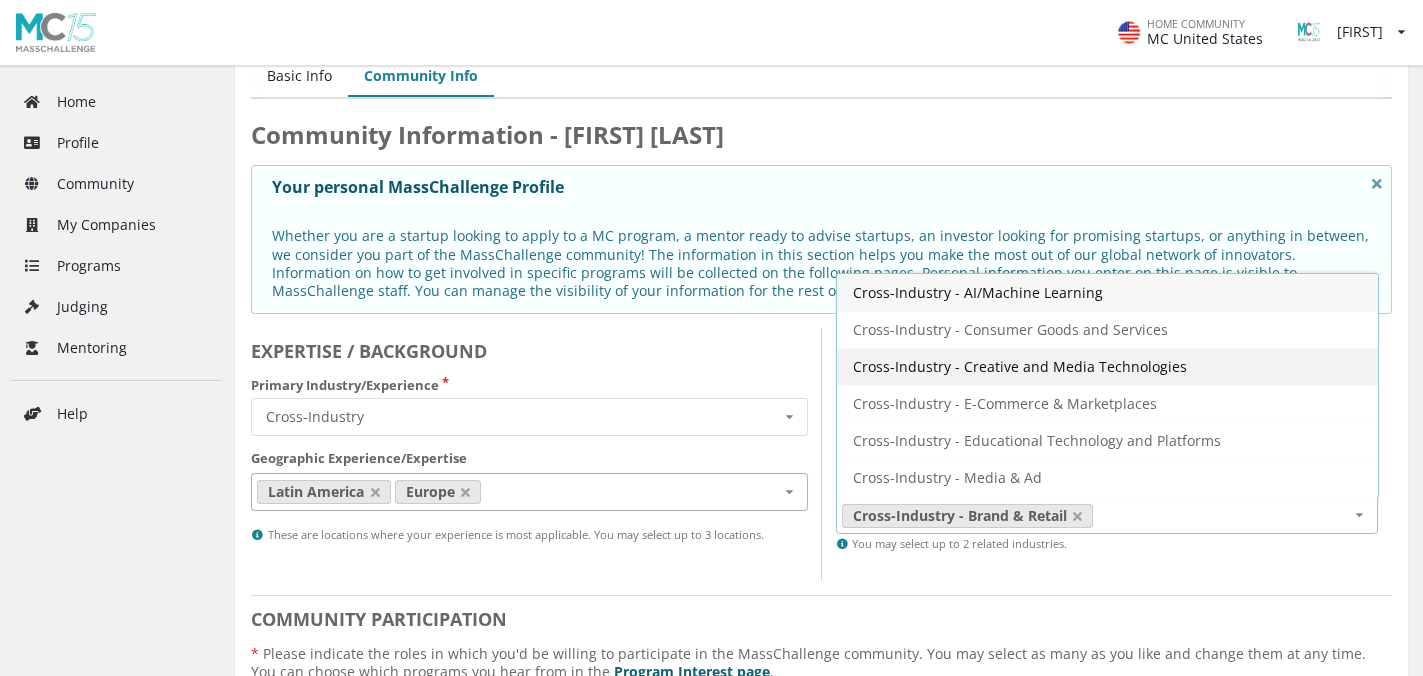 click on "Cross-Industry - Creative and Media Technologies" at bounding box center (978, 292) 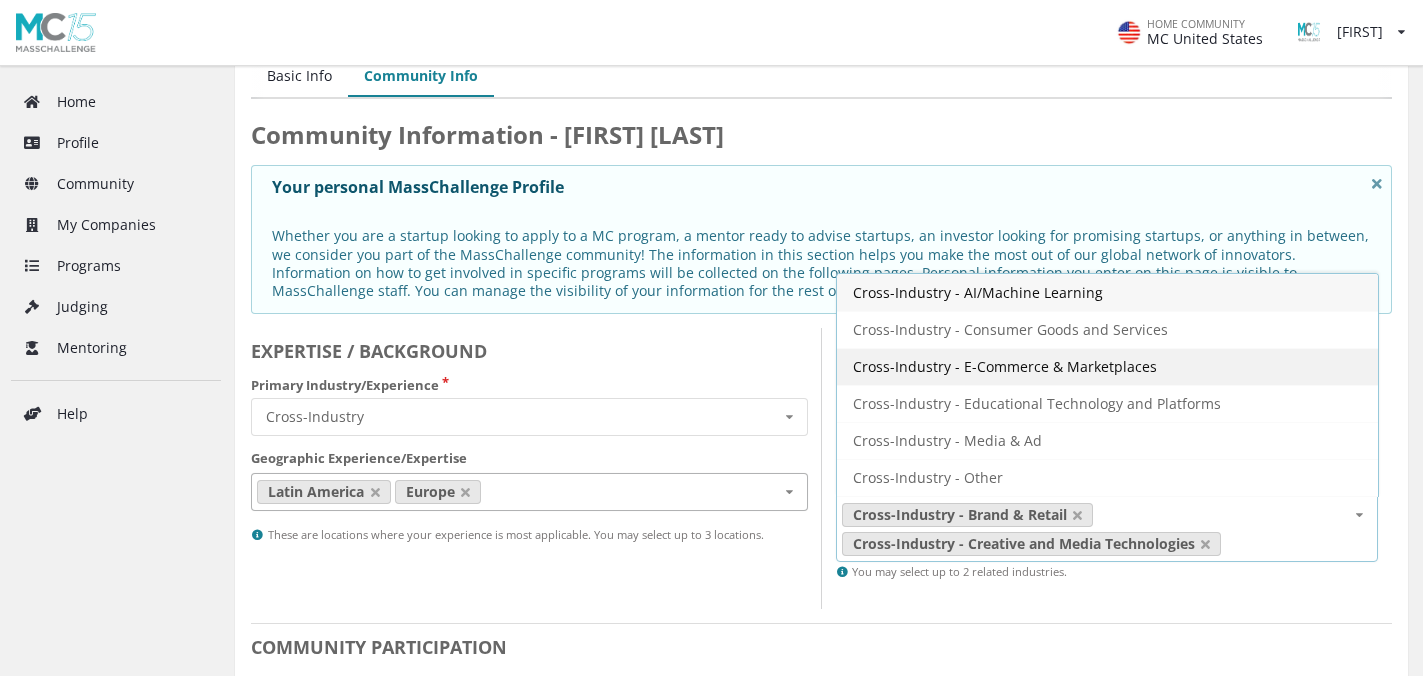 click on "Cross-Industry - E-Commerce & Marketplaces" at bounding box center (978, 292) 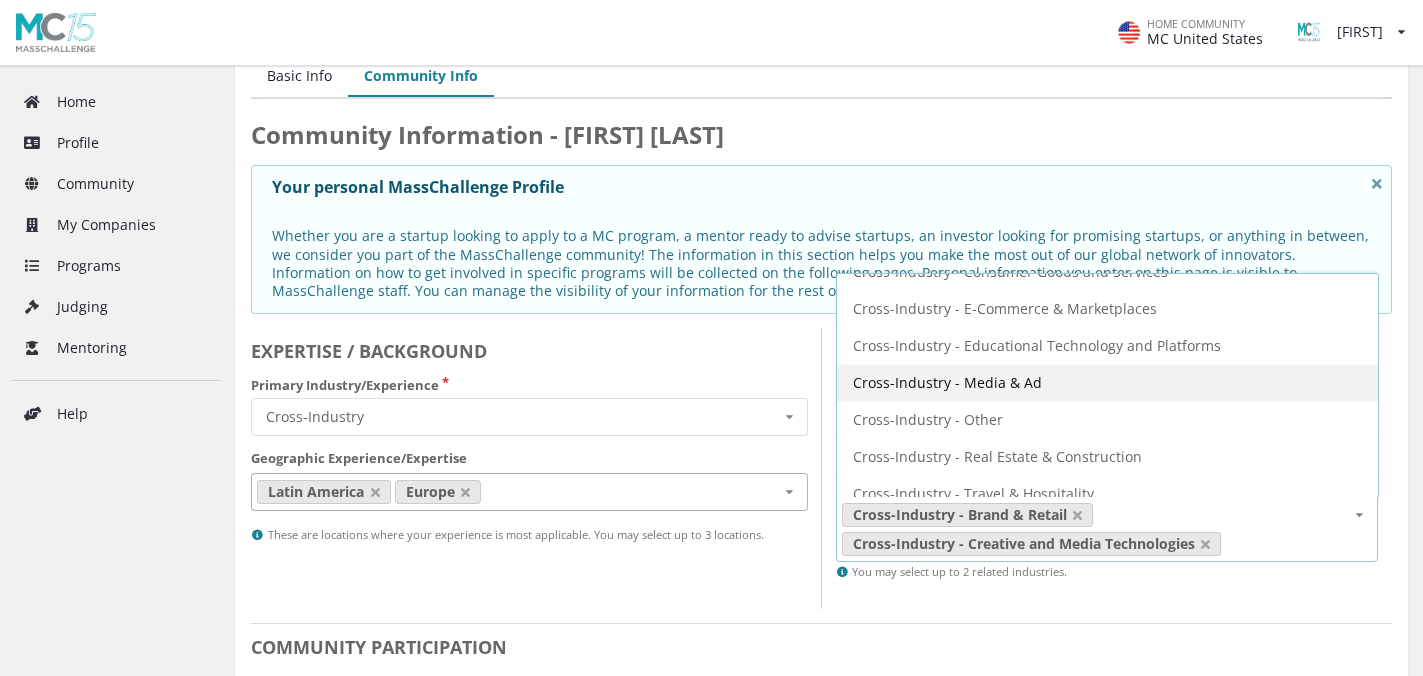 scroll, scrollTop: 59, scrollLeft: 0, axis: vertical 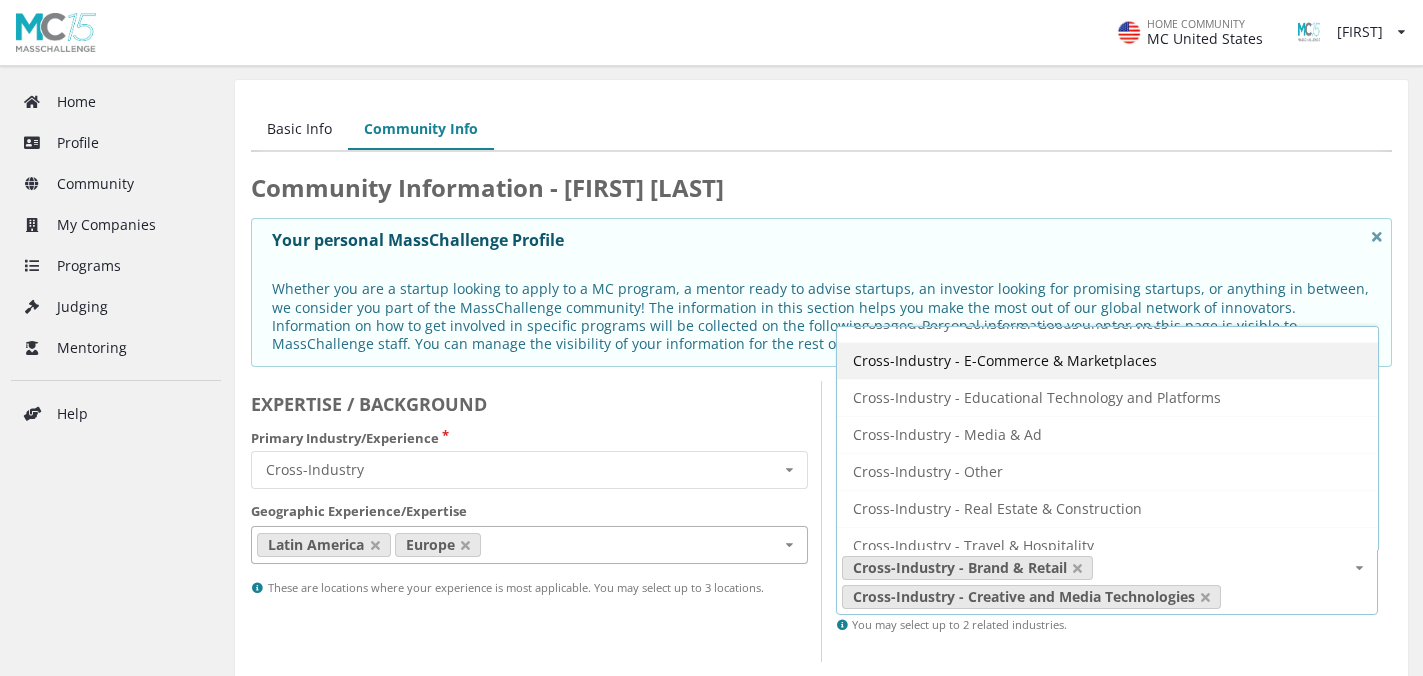 click on "Cross-Industry - E-Commerce & Marketplaces" at bounding box center (978, 286) 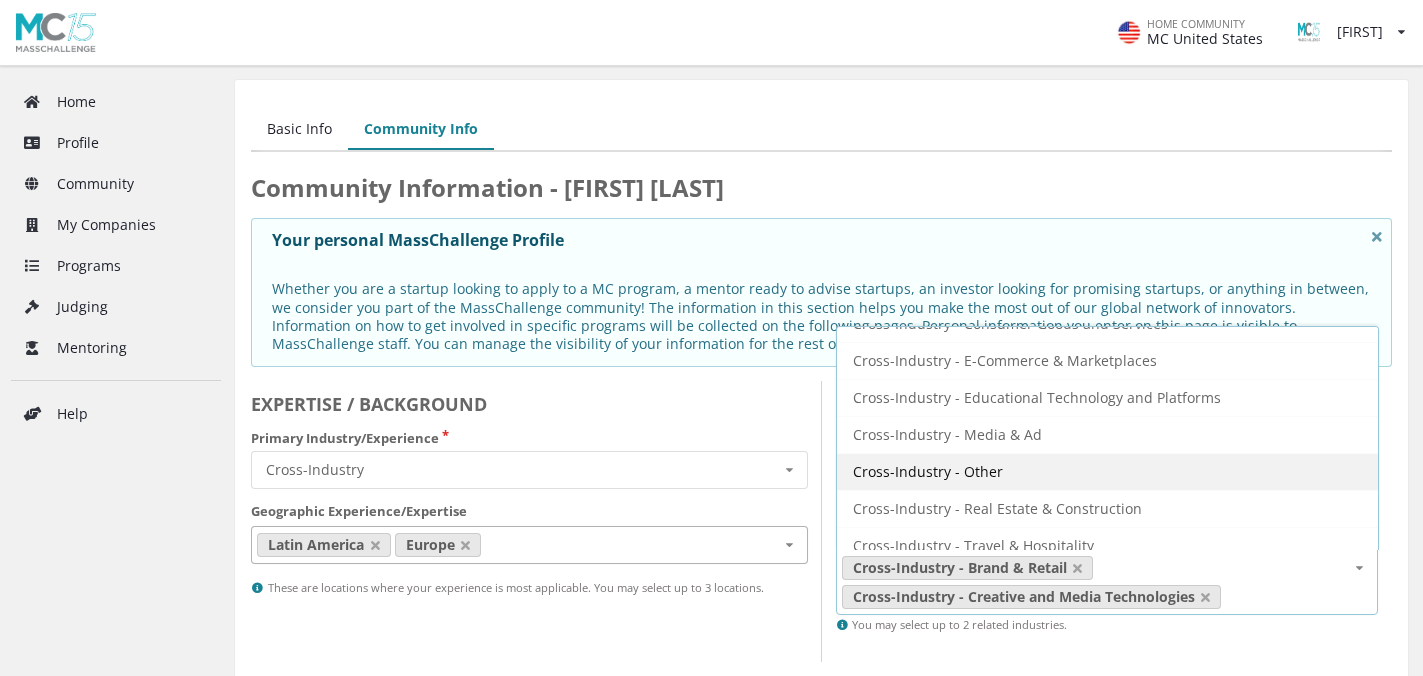 scroll, scrollTop: 72, scrollLeft: 0, axis: vertical 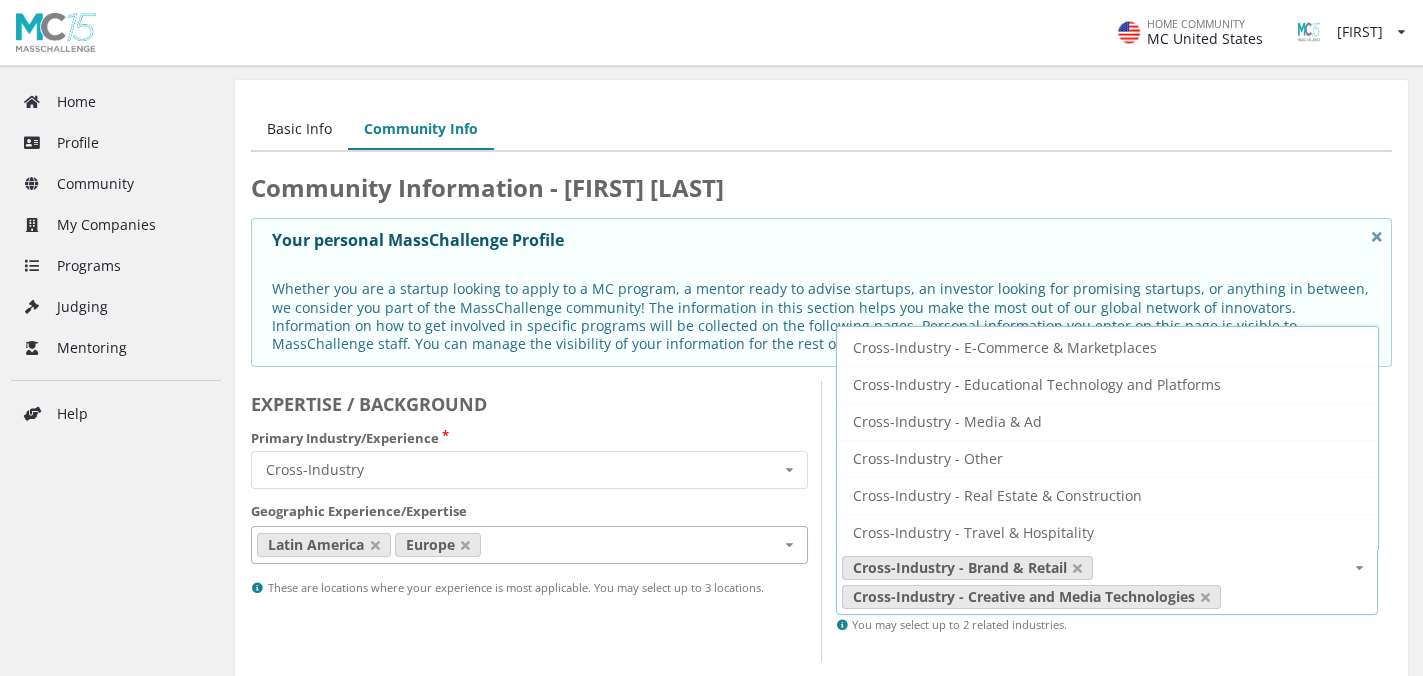 click on "Expertise Provided or Desired *   Marketing or Branding Leadership and Team Building Internal Technology Systems Legal or Regulatory Finance & Investment Manufacturing or Distribution User Research and Product Development GTM Strategy or Sales You may select up to 3 of your top expertise. Sub-Industry *   Cross-Industry - Brand & Retail Cross-Industry - Creative and Media Technologies Cross-Industry - AI/Machine Learning Cross-Industry - Consumer Goods and Services Cross-Industry - E-Commerce & Marketplaces Cross-Industry - Educational Technology and Platforms Cross-Industry - Media & Ad Cross-Industry - Other Cross-Industry - Real Estate & Construction Cross-Industry - Travel & Hospitality You may select up to 2 related industries." at bounding box center (1107, 521) 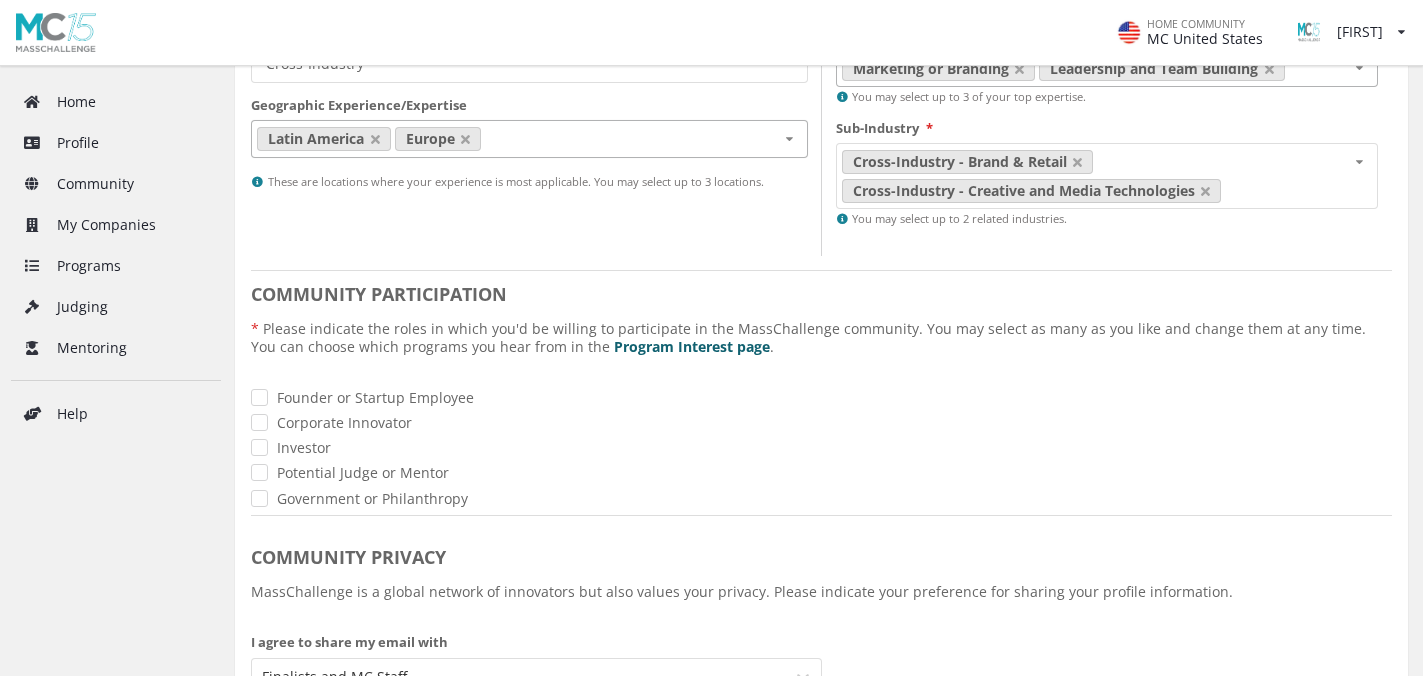 scroll, scrollTop: 447, scrollLeft: 0, axis: vertical 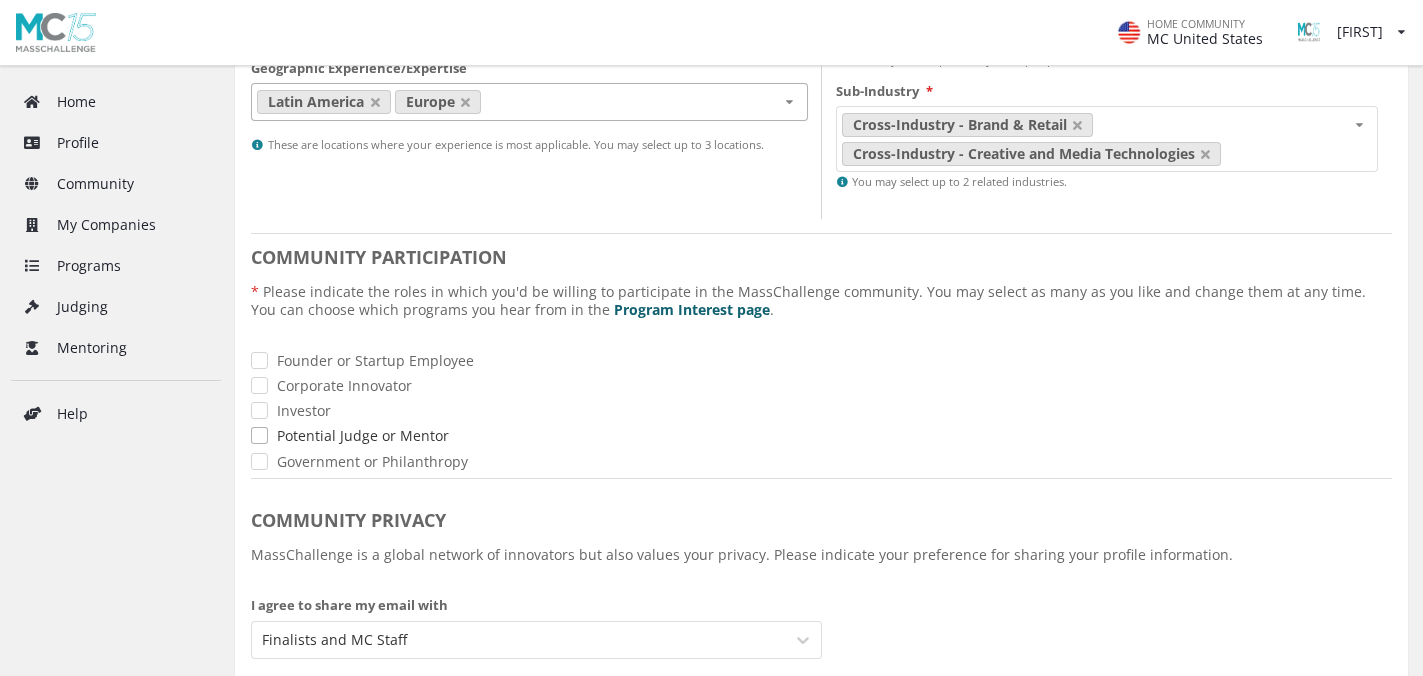 click on "Potential Judge or Mentor" at bounding box center [363, 435] 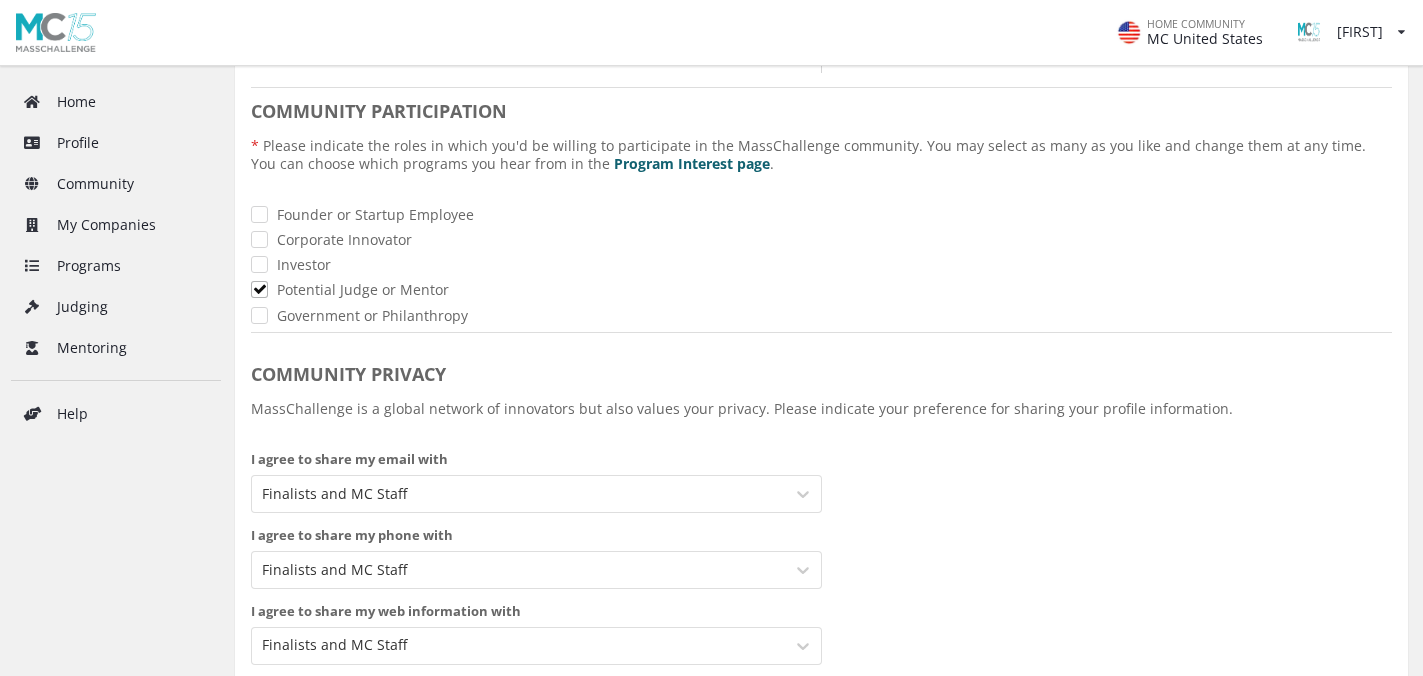 scroll, scrollTop: 663, scrollLeft: 0, axis: vertical 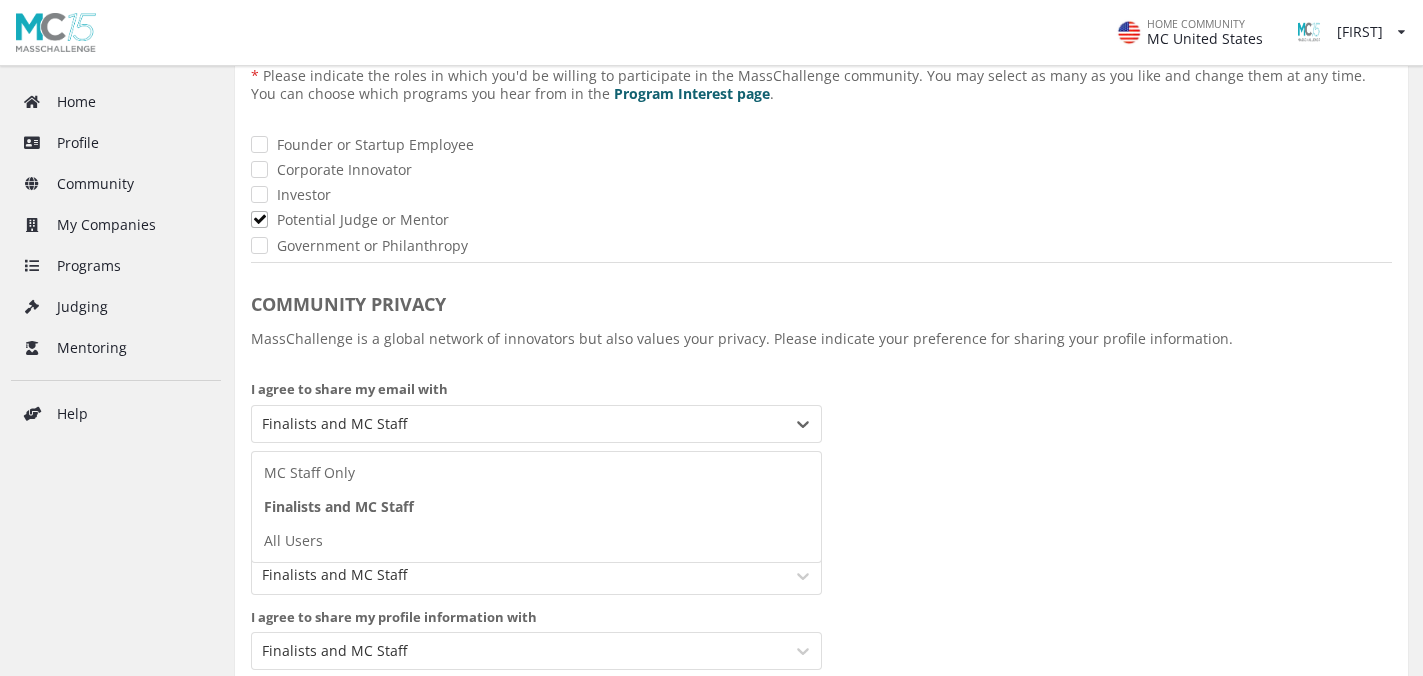 click at bounding box center [518, 424] 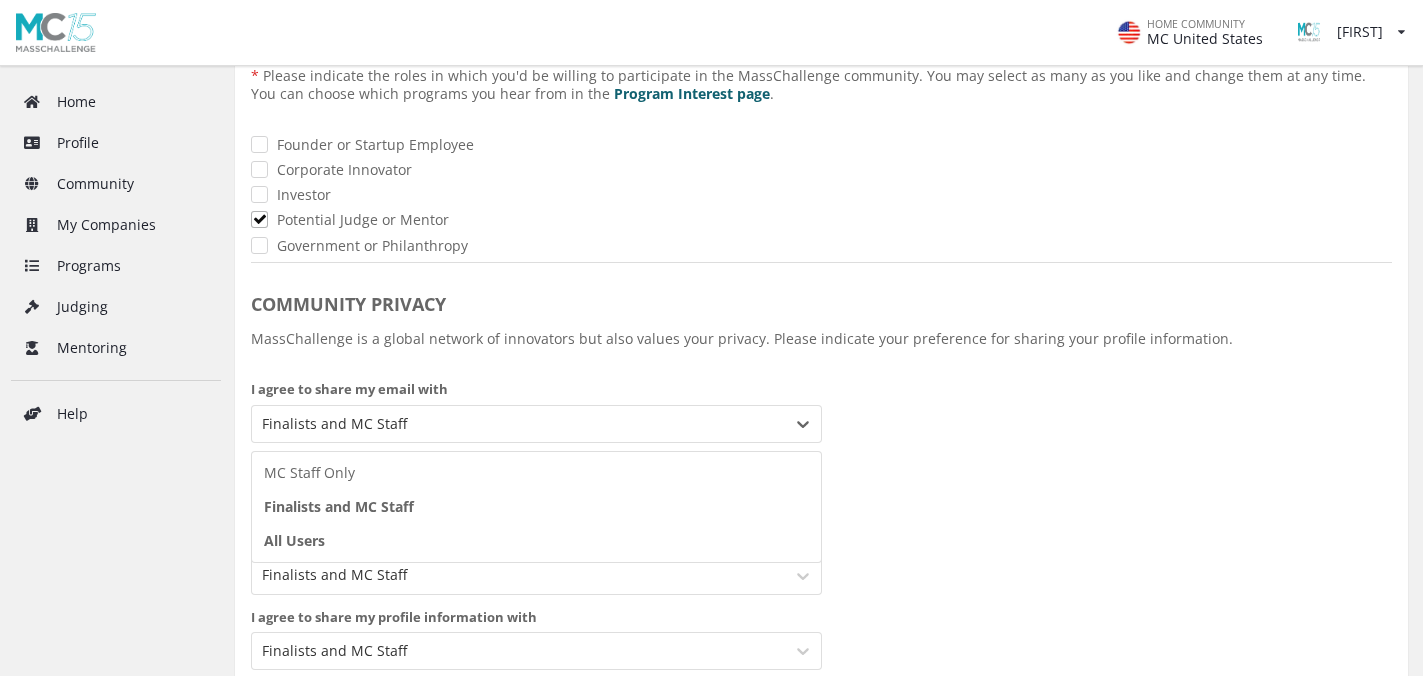 click on "All Users" at bounding box center (536, 541) 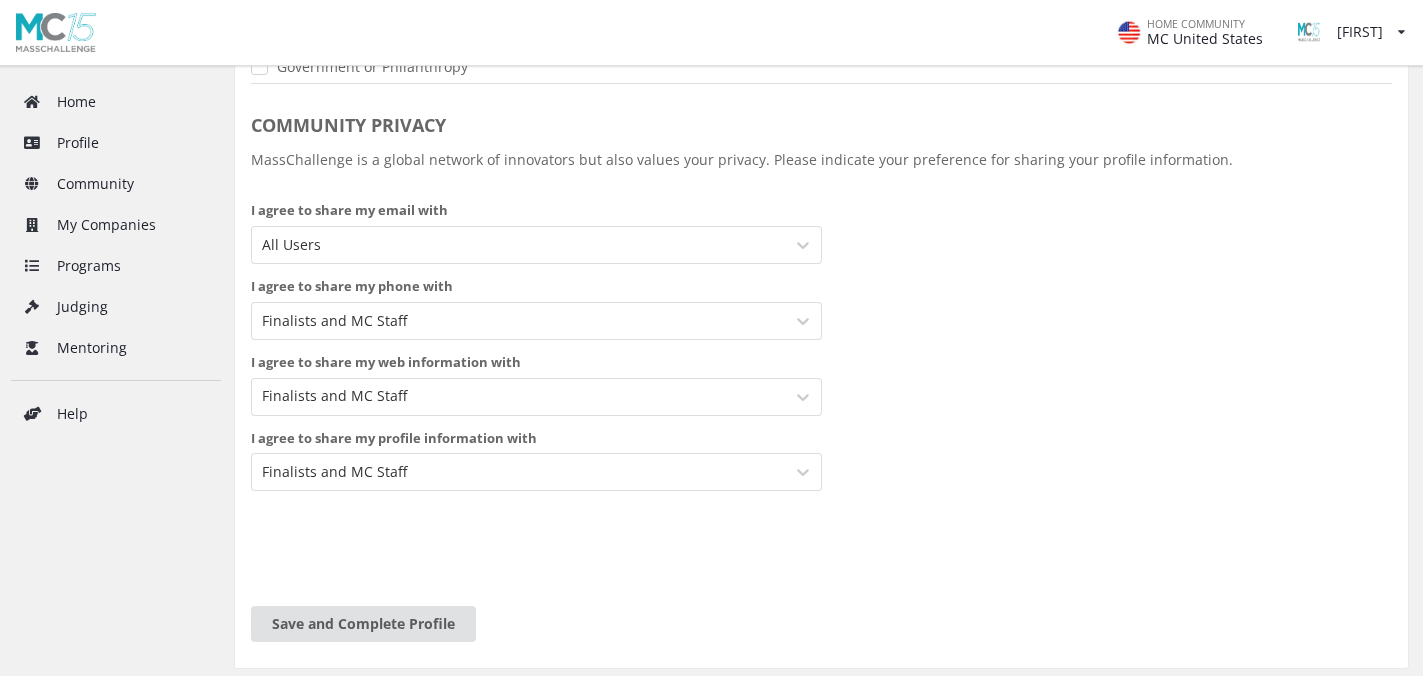 scroll, scrollTop: 979, scrollLeft: 0, axis: vertical 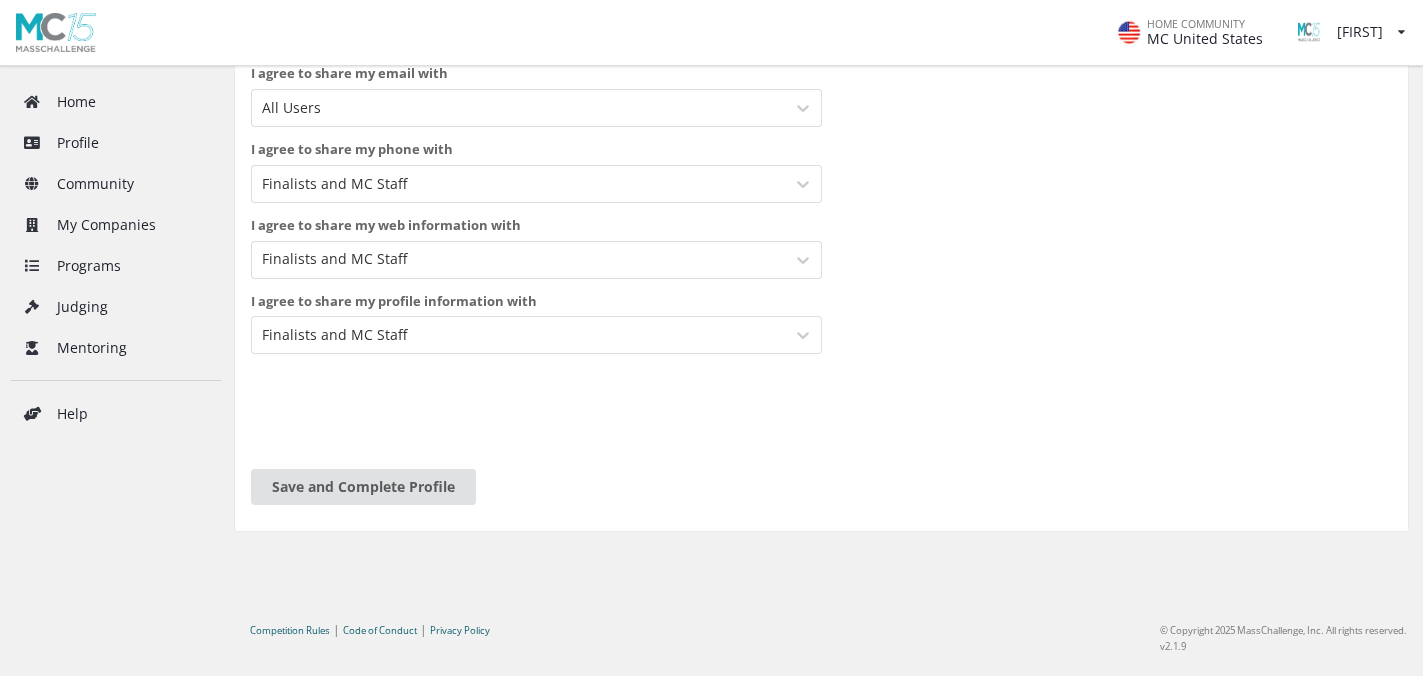 click on "Save and Complete Profile" at bounding box center (363, 487) 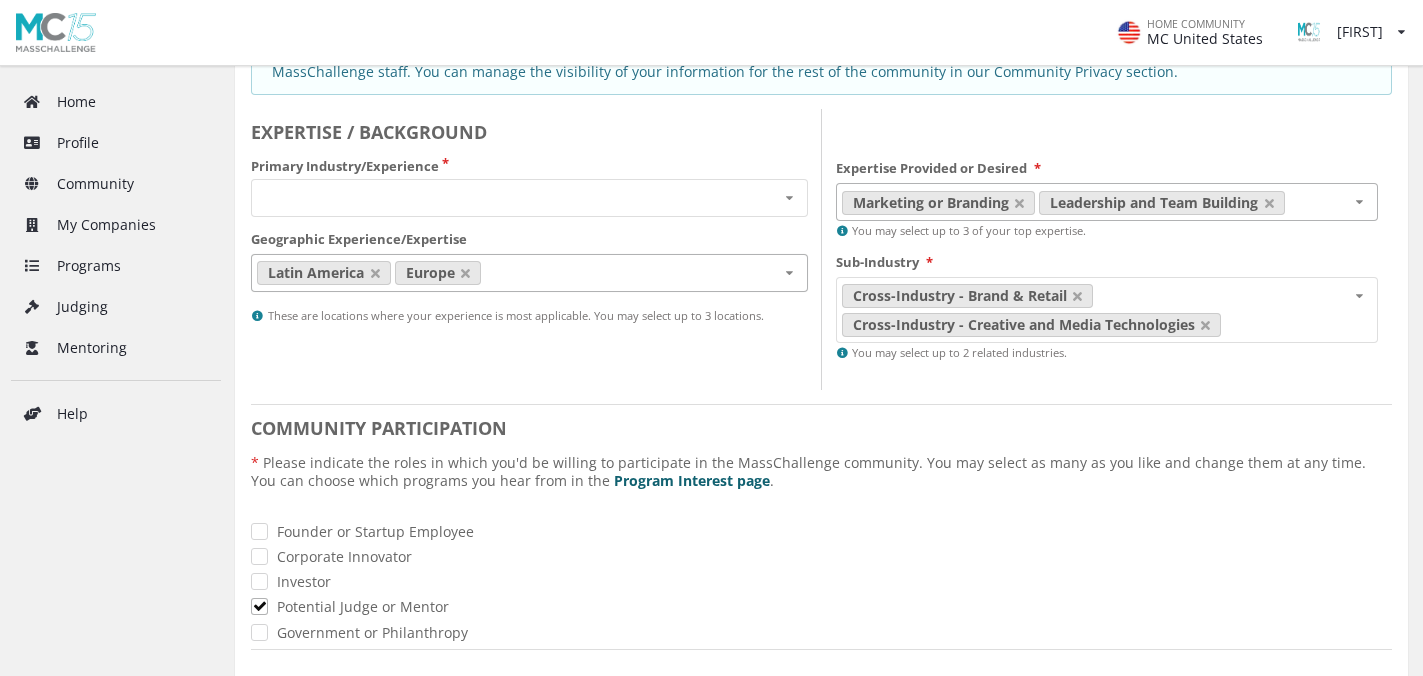 scroll, scrollTop: 272, scrollLeft: 0, axis: vertical 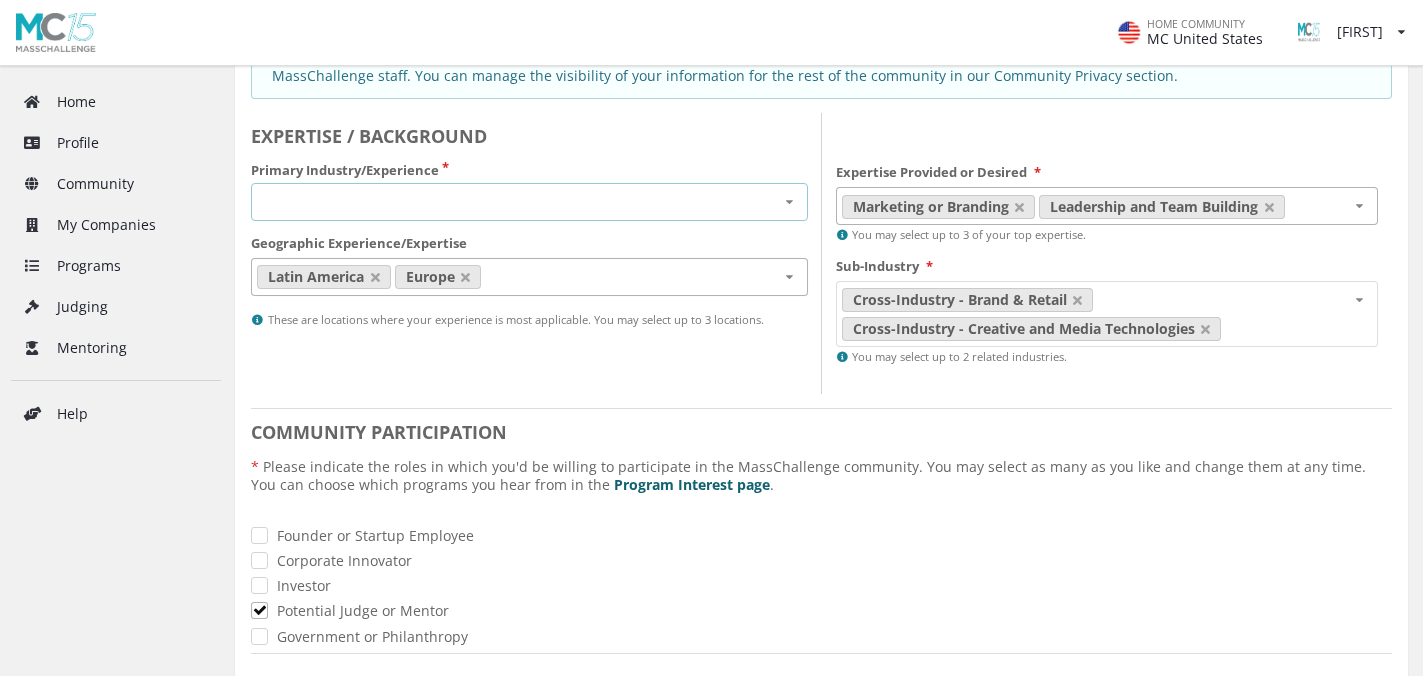 click on "Cross-Industry Environment Finance Healthcare Industry 4.0 Security and Resiliency Sustainable Food" at bounding box center [529, 202] 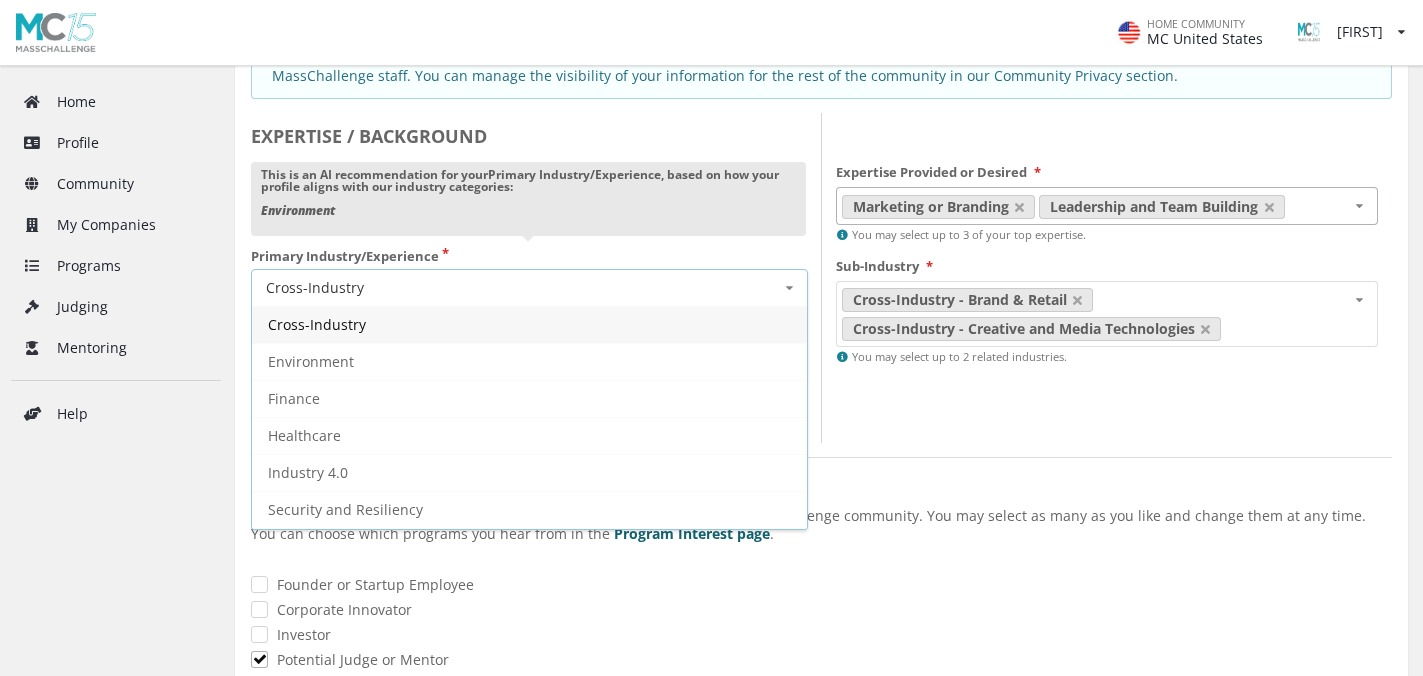 click on "Cross-Industry" at bounding box center [529, 324] 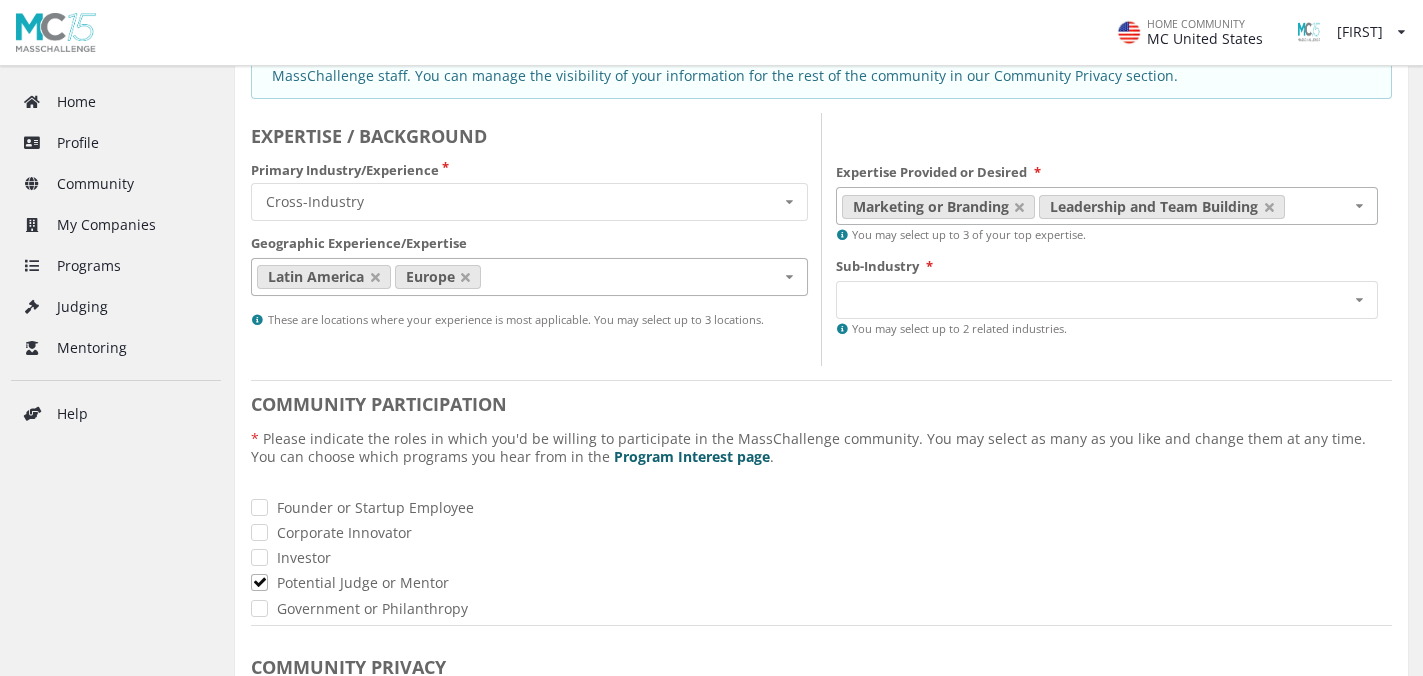 click on "Community Information -   Maria Polchlopek Your personal MassChallenge Profile Whether you are a startup looking to apply to a MC program, a mentor ready to advise startups, an investor looking for promising startups, or anything in between, we consider you part of the MassChallenge community! The information in this section helps you make the most out of our global network of innovators. Information on how to get involved in specific programs will be collected on the following pages. Personal information you enter on this page is visible to MassChallenge staff. You can manage the visibility of your information for the rest of the community in our Community Privacy section. EXPERTISE / BACKGROUND  Primary Industry/Experience Cross-Industry Cross-Industry Environment Finance Healthcare Industry 4.0 Security and Resiliency Sustainable Food Geographic Experience/Expertise   Latin America Europe North America Middle East and North Africa Sub-Saharan Africa Asia Pacific   Expertise Provided or Desired *   *" at bounding box center (821, 549) 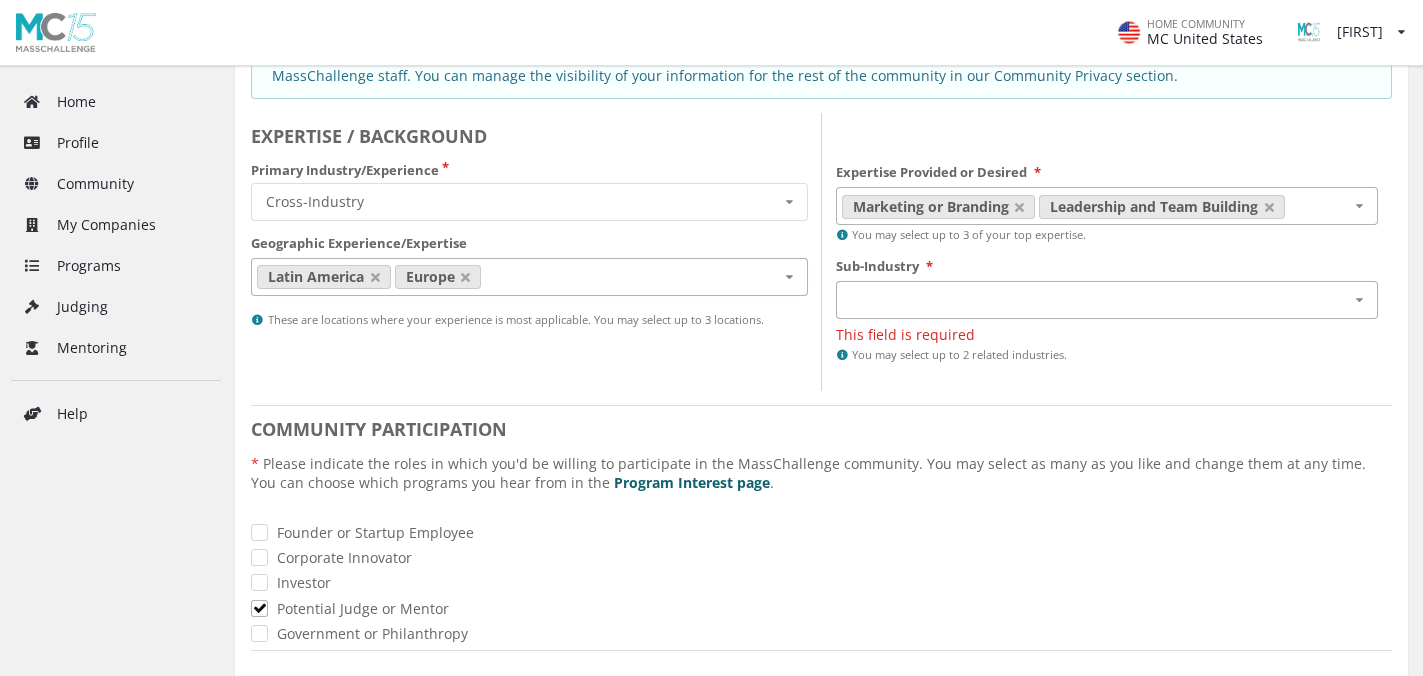 click on "Cross-Industry - AI/Machine Learning Cross-Industry - Brand & Retail Cross-Industry - Consumer Goods and Services Cross-Industry - Creative and Media Technologies Cross-Industry - E-Commerce & Marketplaces Cross-Industry - Educational Technology and Platforms Cross-Industry - Media & Ad Cross-Industry - Other Cross-Industry - Real Estate & Construction Cross-Industry - Travel & Hospitality" at bounding box center [1107, 300] 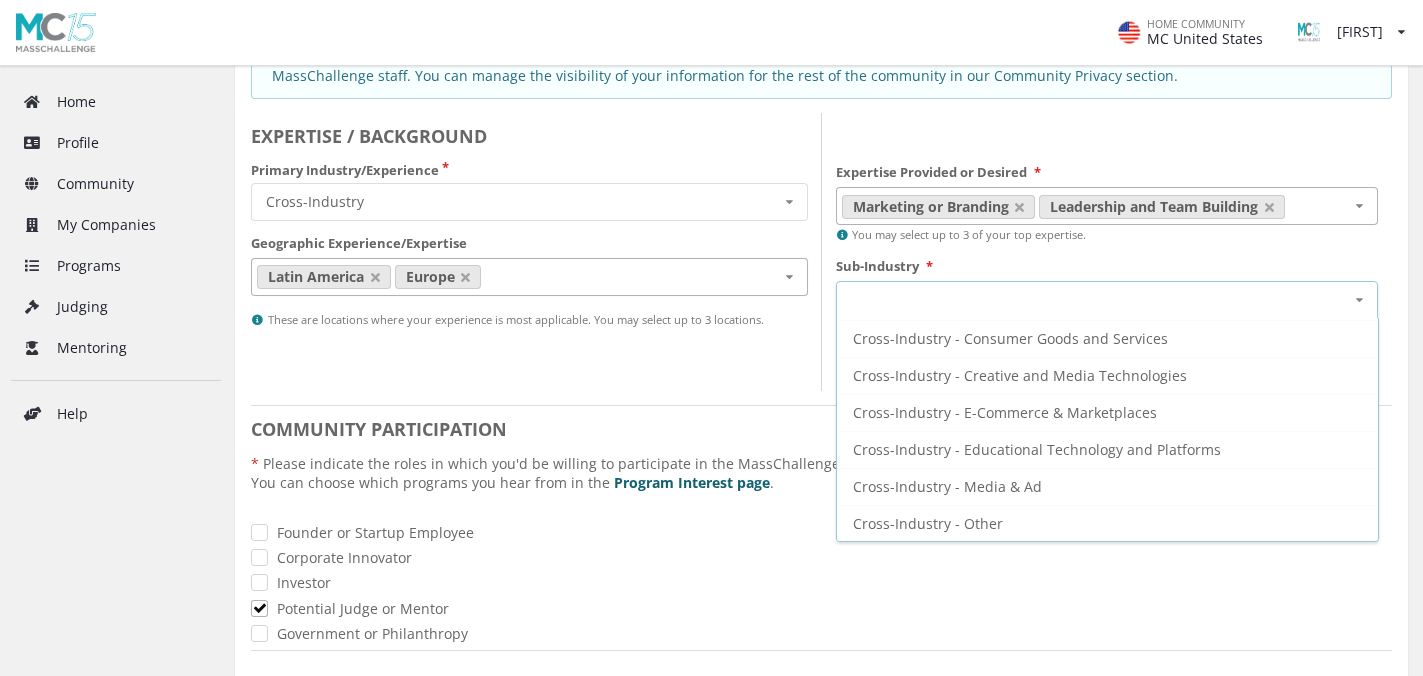 scroll, scrollTop: 0, scrollLeft: 0, axis: both 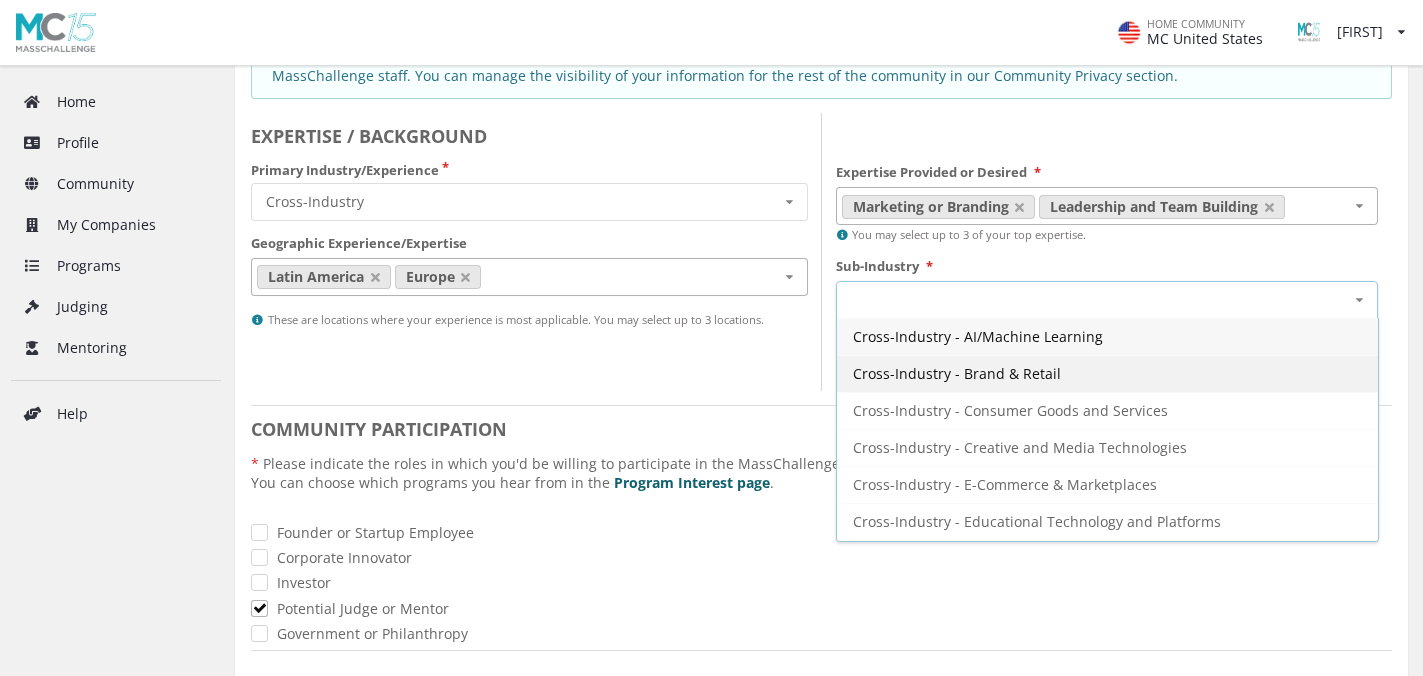 click on "Cross-Industry - Brand & Retail" at bounding box center [978, 336] 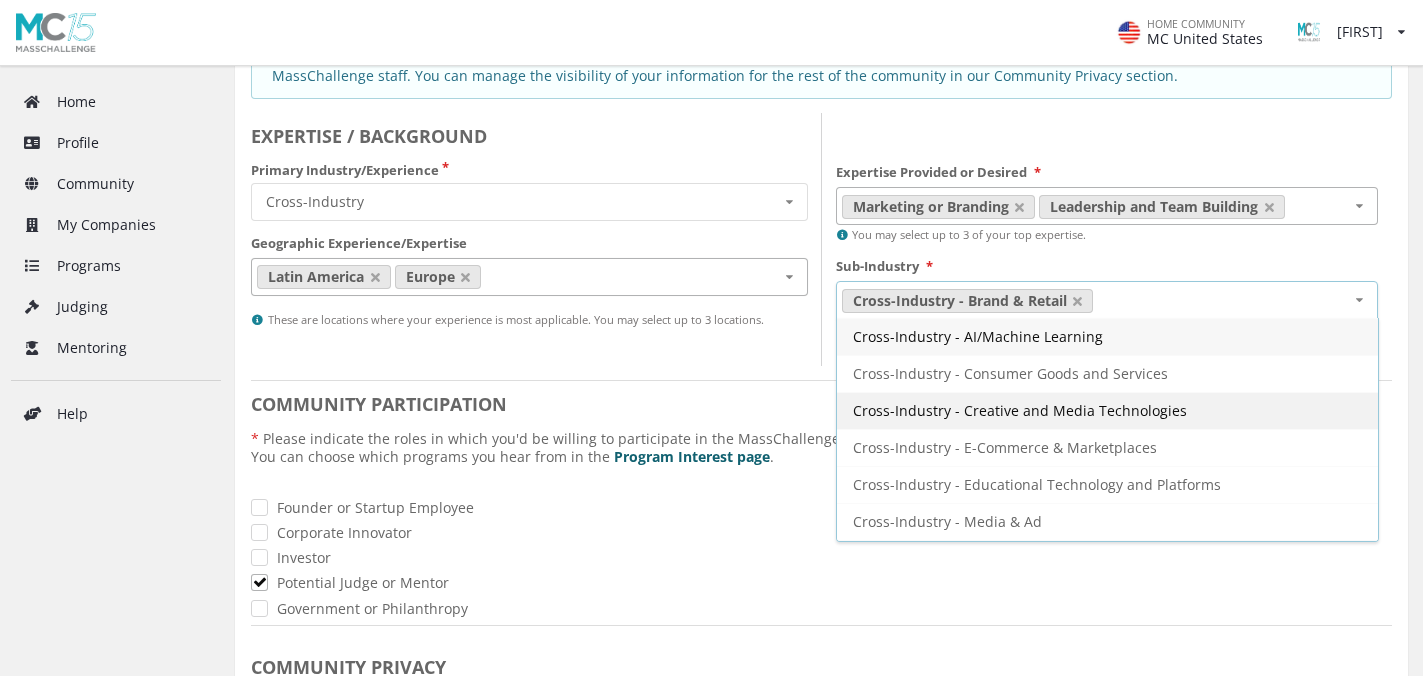 click on "Cross-Industry - Creative and Media Technologies" at bounding box center (978, 336) 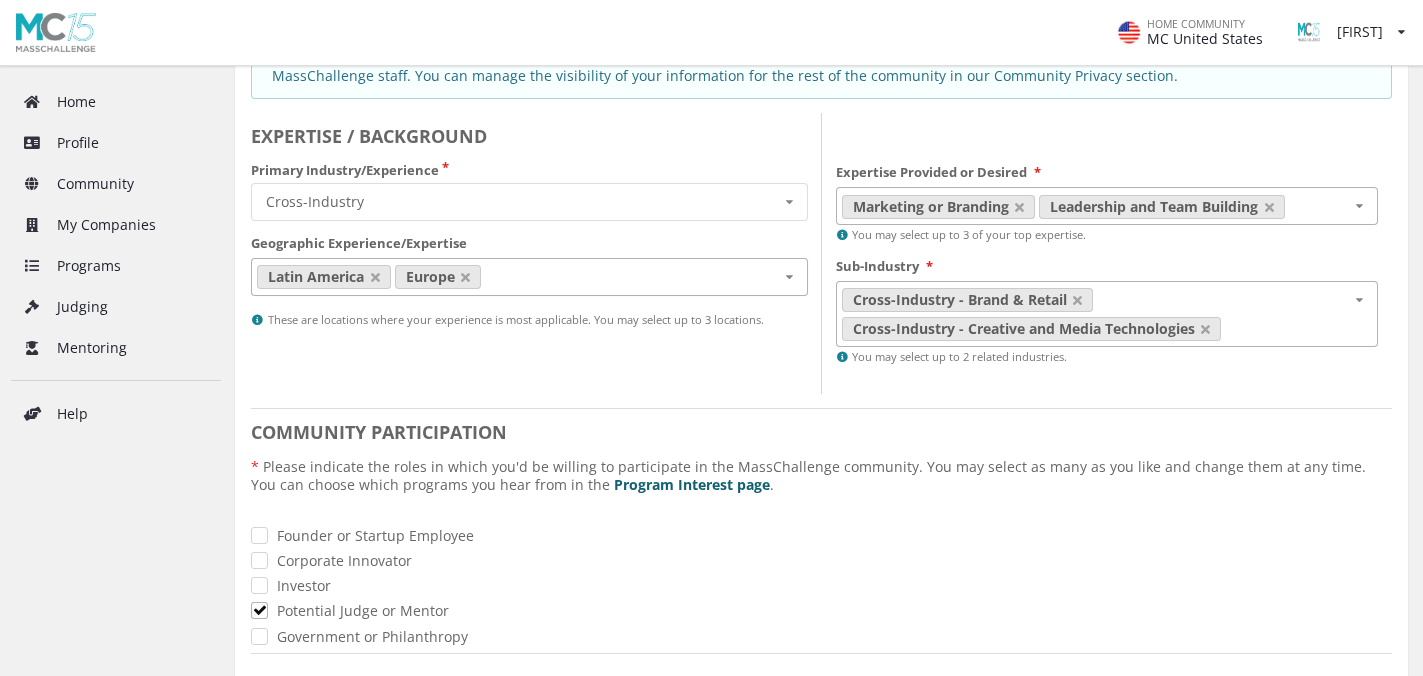 click on "Community Information -   Maria Polchlopek Your personal MassChallenge Profile Whether you are a startup looking to apply to a MC program, a mentor ready to advise startups, an investor looking for promising startups, or anything in between, we consider you part of the MassChallenge community! The information in this section helps you make the most out of our global network of innovators. Information on how to get involved in specific programs will be collected on the following pages. Personal information you enter on this page is visible to MassChallenge staff. You can manage the visibility of your information for the rest of the community in our Community Privacy section. EXPERTISE / BACKGROUND  Primary Industry/Experience Cross-Industry Cross-Industry Environment Finance Healthcare Industry 4.0 Security and Resiliency Sustainable Food Geographic Experience/Expertise   Latin America Europe North America Middle East and North Africa Sub-Saharan Africa Asia Pacific   Expertise Provided or Desired *   *" at bounding box center (821, 563) 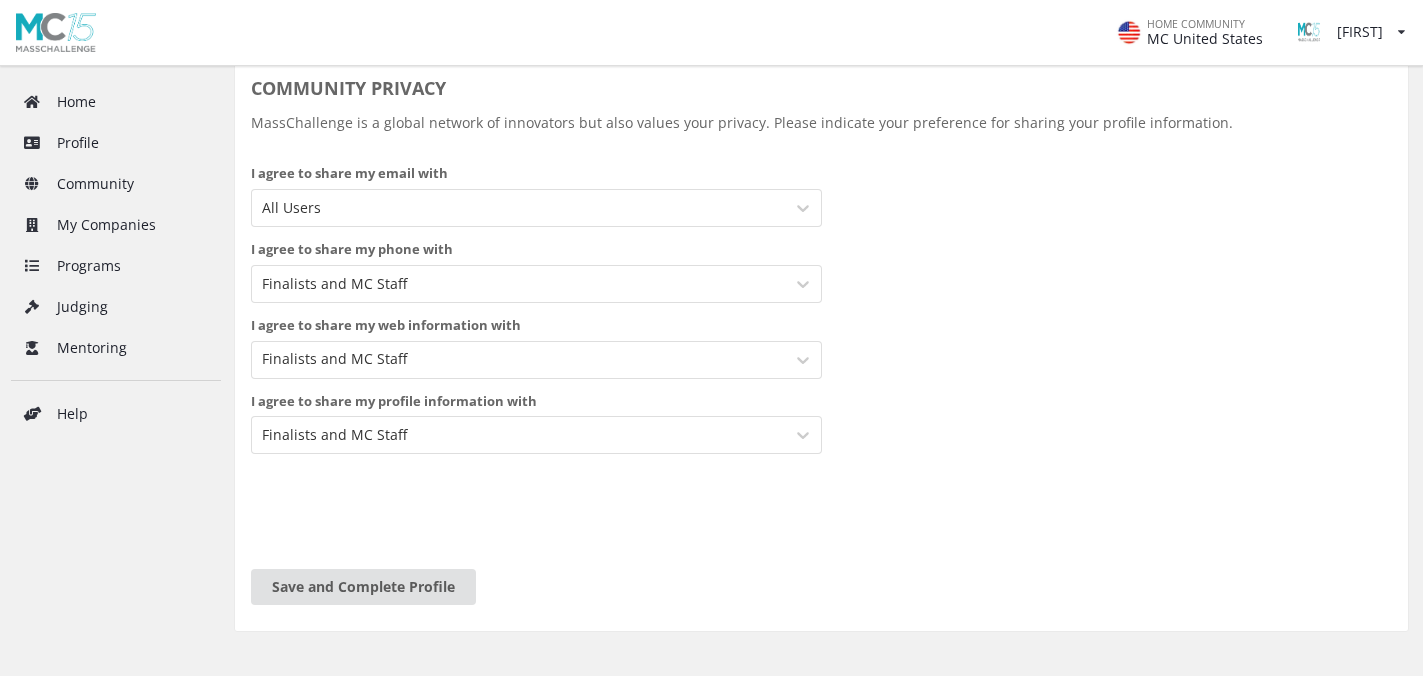 scroll, scrollTop: 979, scrollLeft: 0, axis: vertical 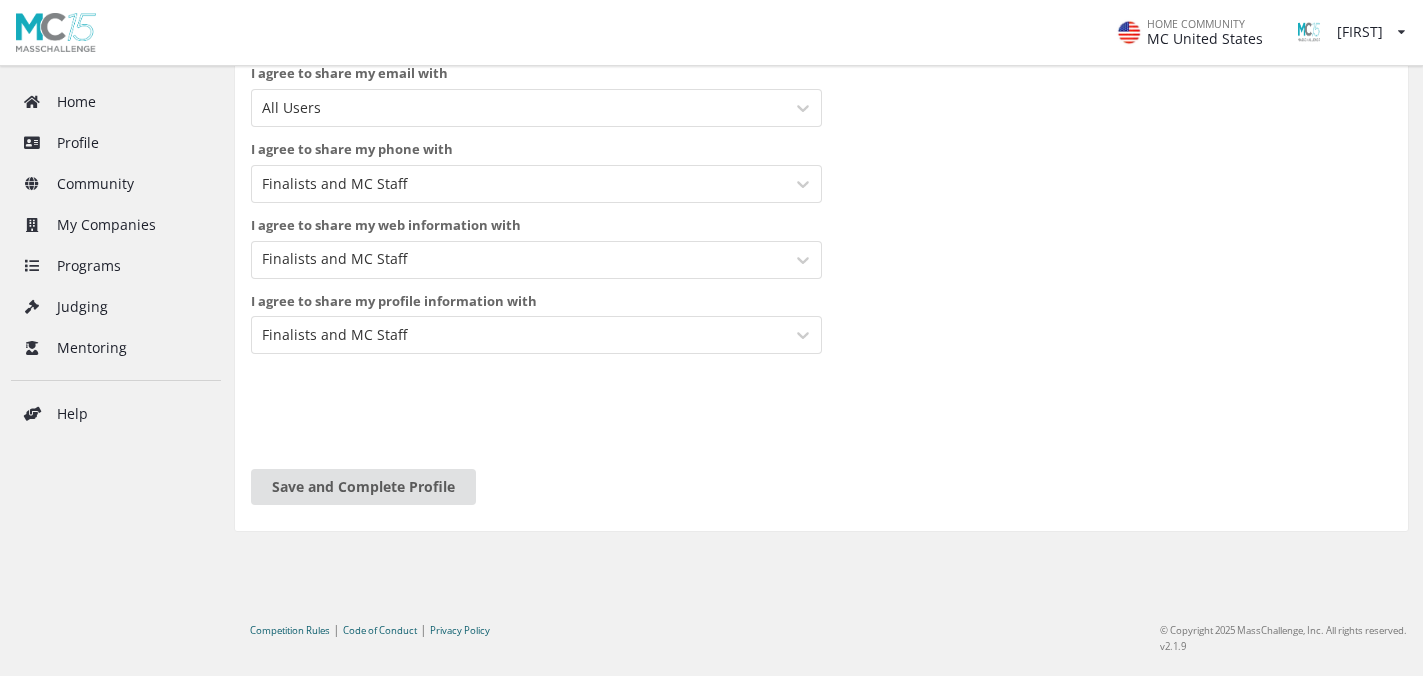 click on "Save and Complete Profile" at bounding box center (363, 487) 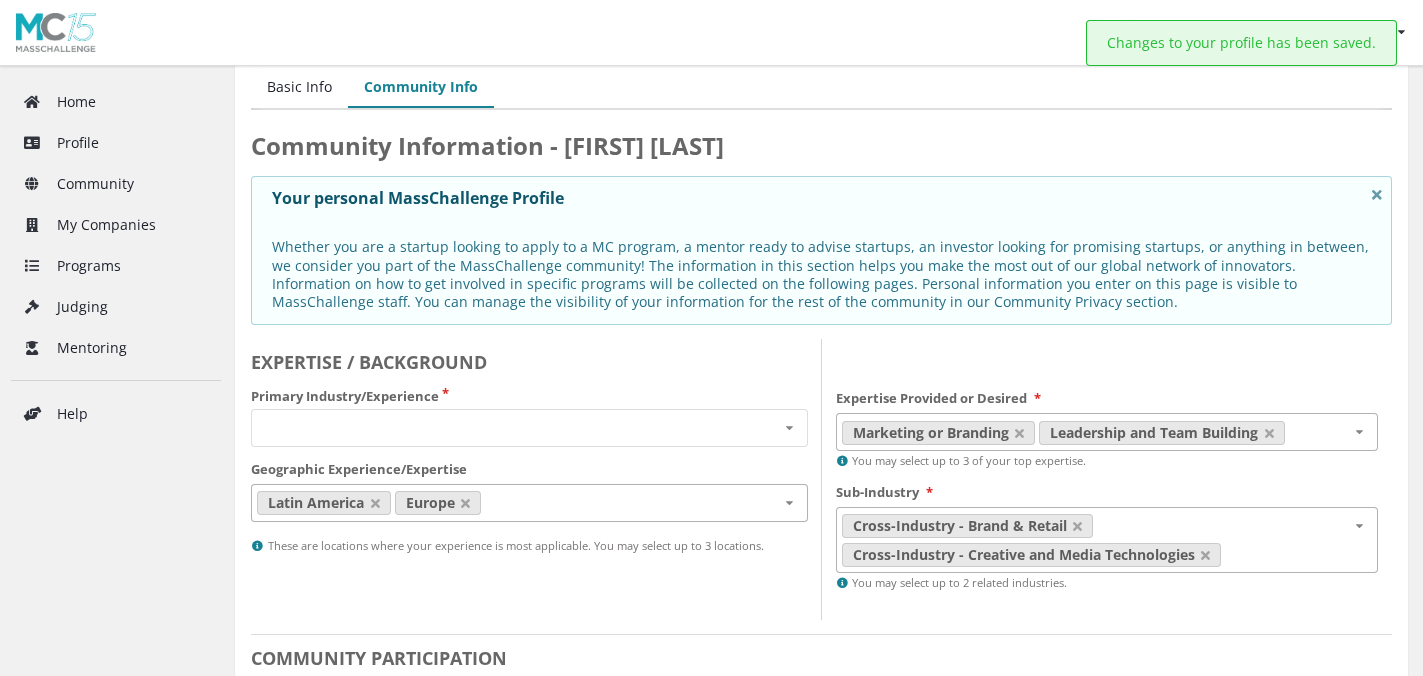 scroll, scrollTop: 0, scrollLeft: 0, axis: both 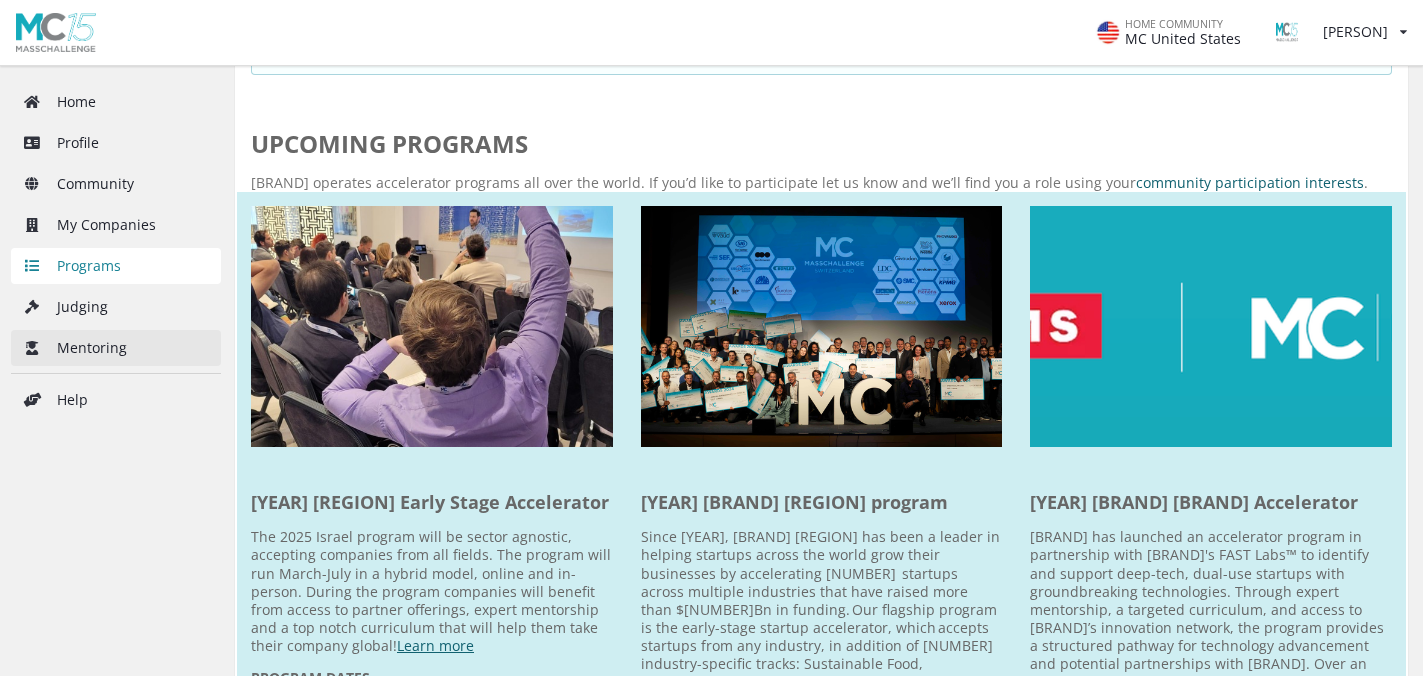 click on "Mentoring" at bounding box center (116, 348) 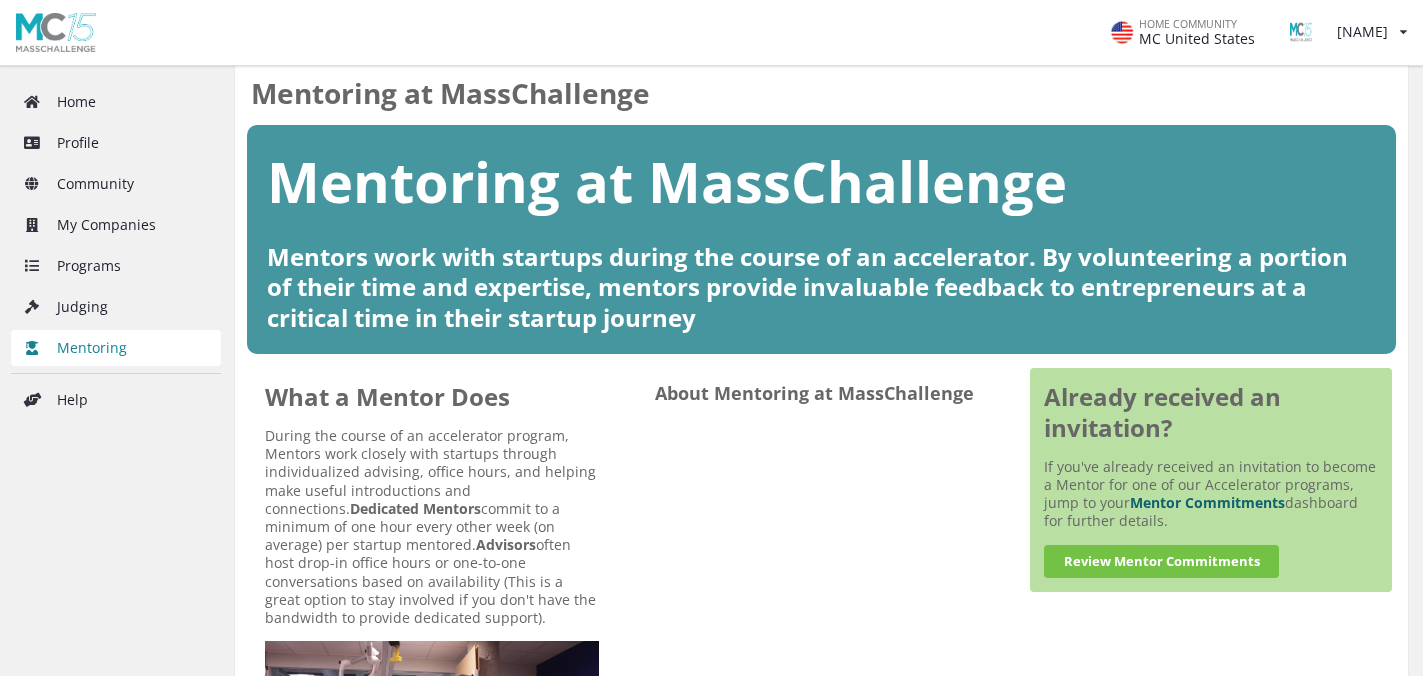 scroll, scrollTop: 0, scrollLeft: 0, axis: both 